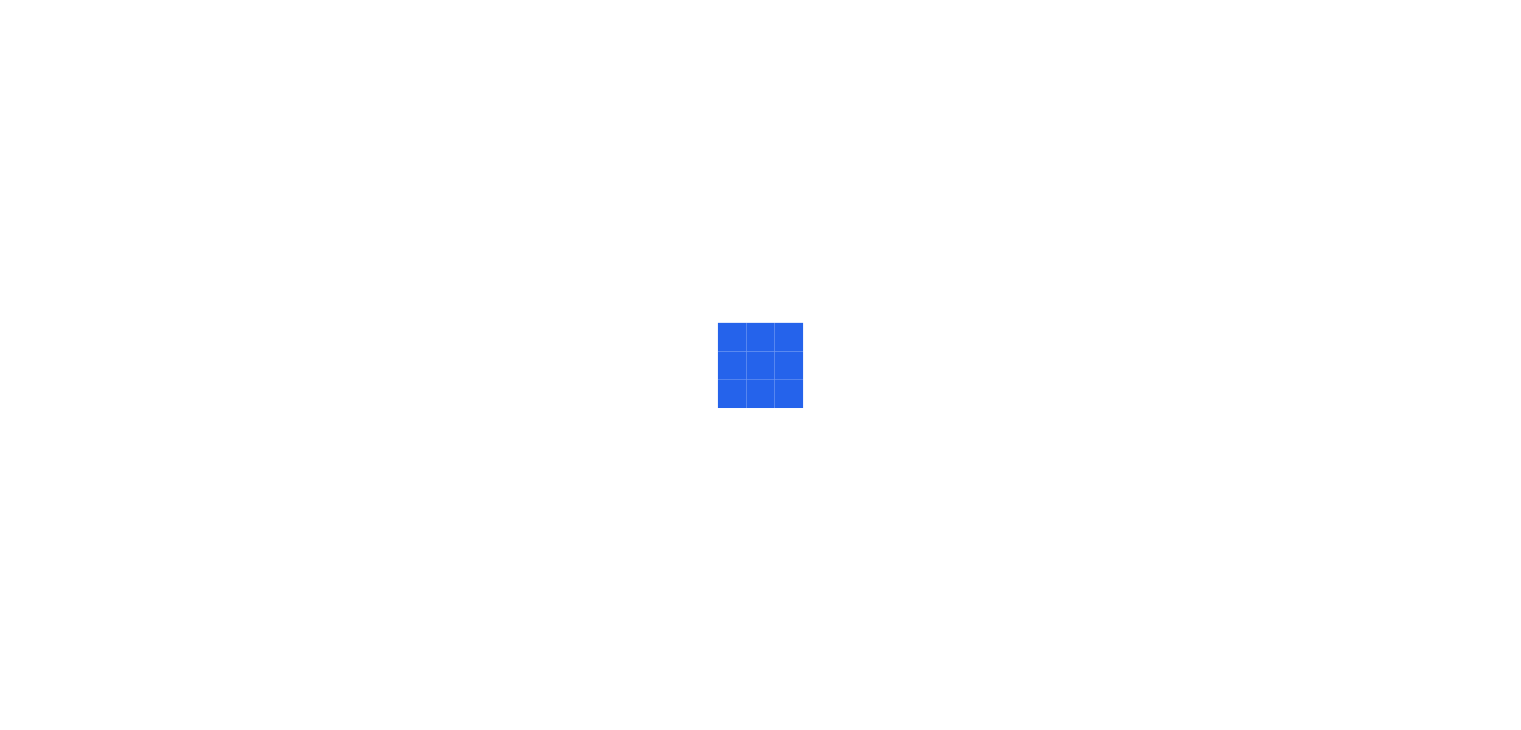 scroll, scrollTop: 0, scrollLeft: 0, axis: both 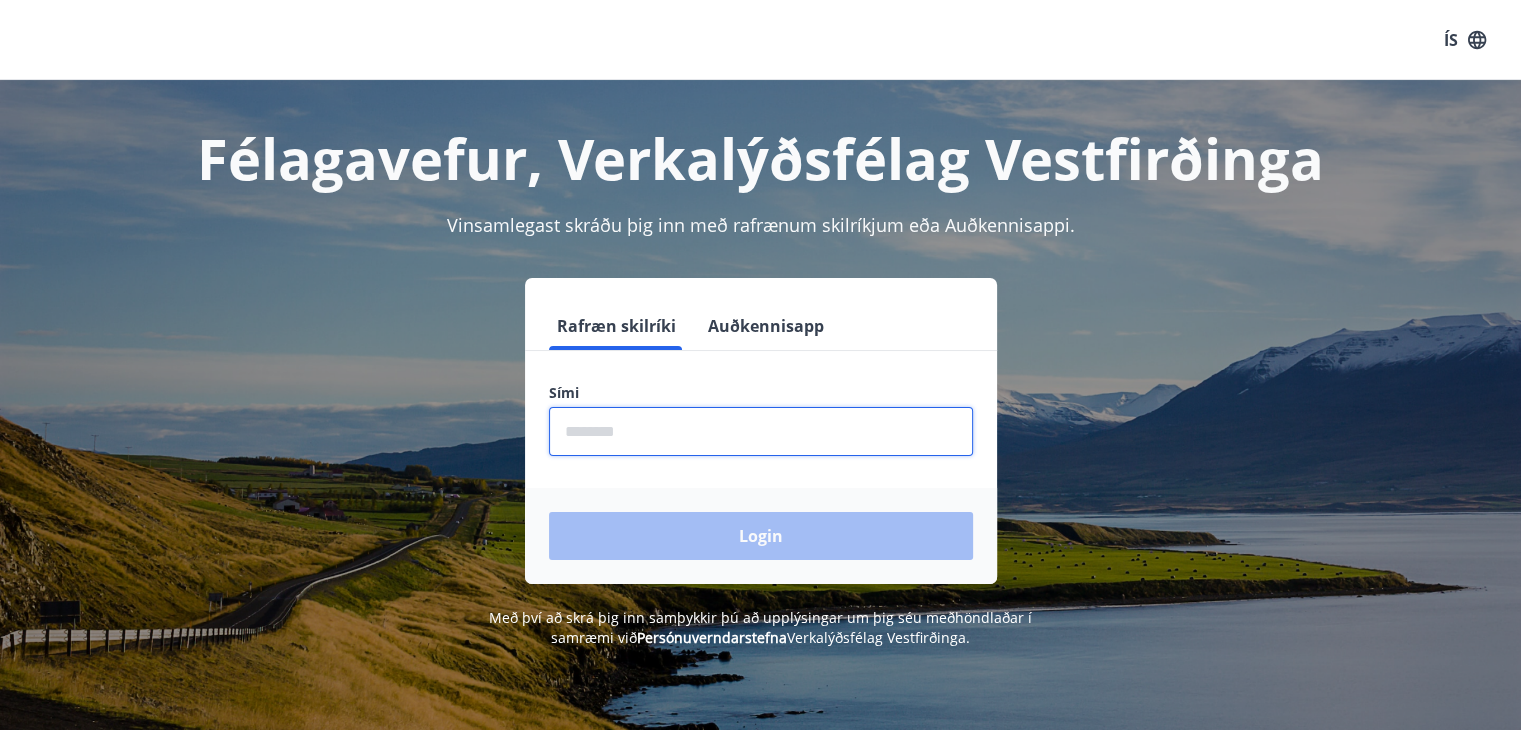 click at bounding box center [761, 431] 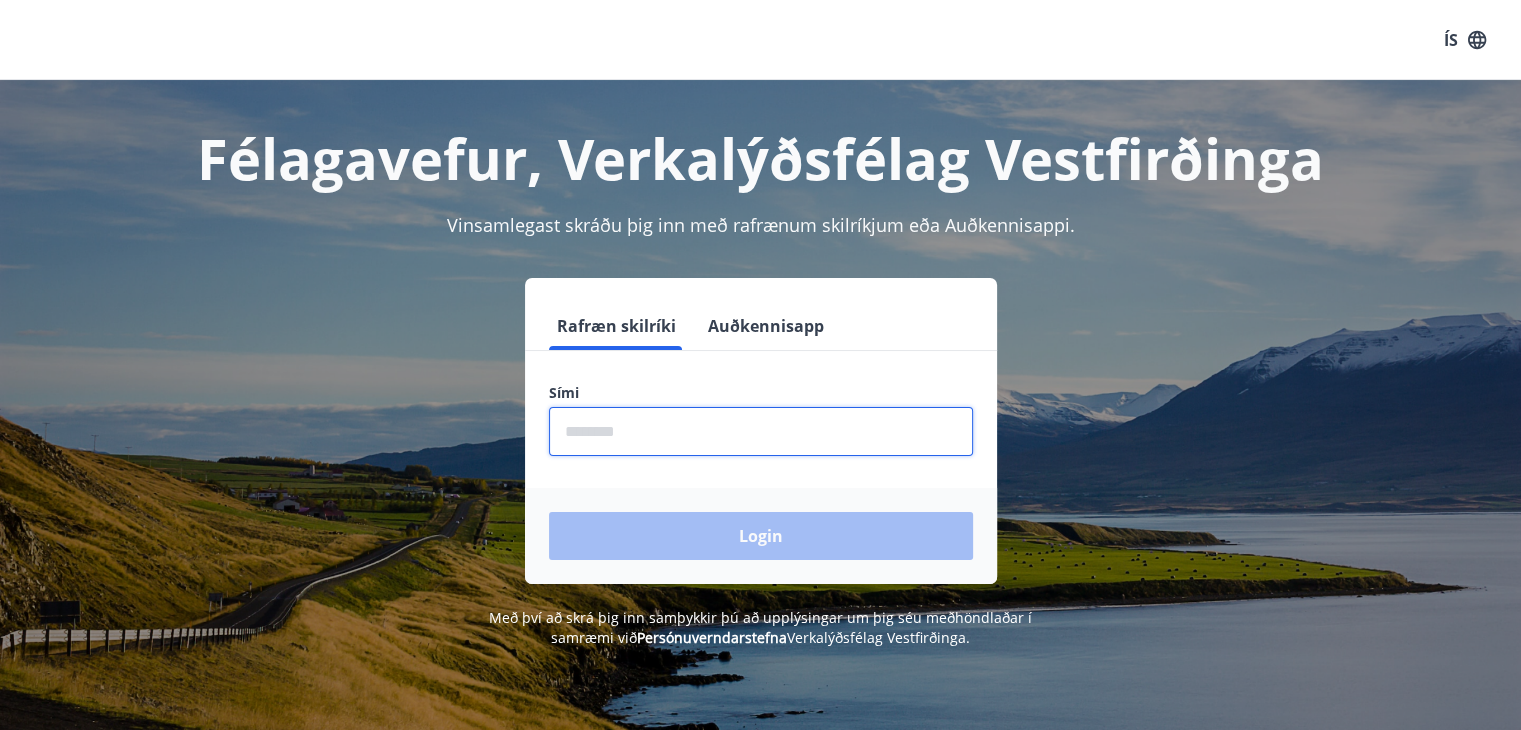 type on "********" 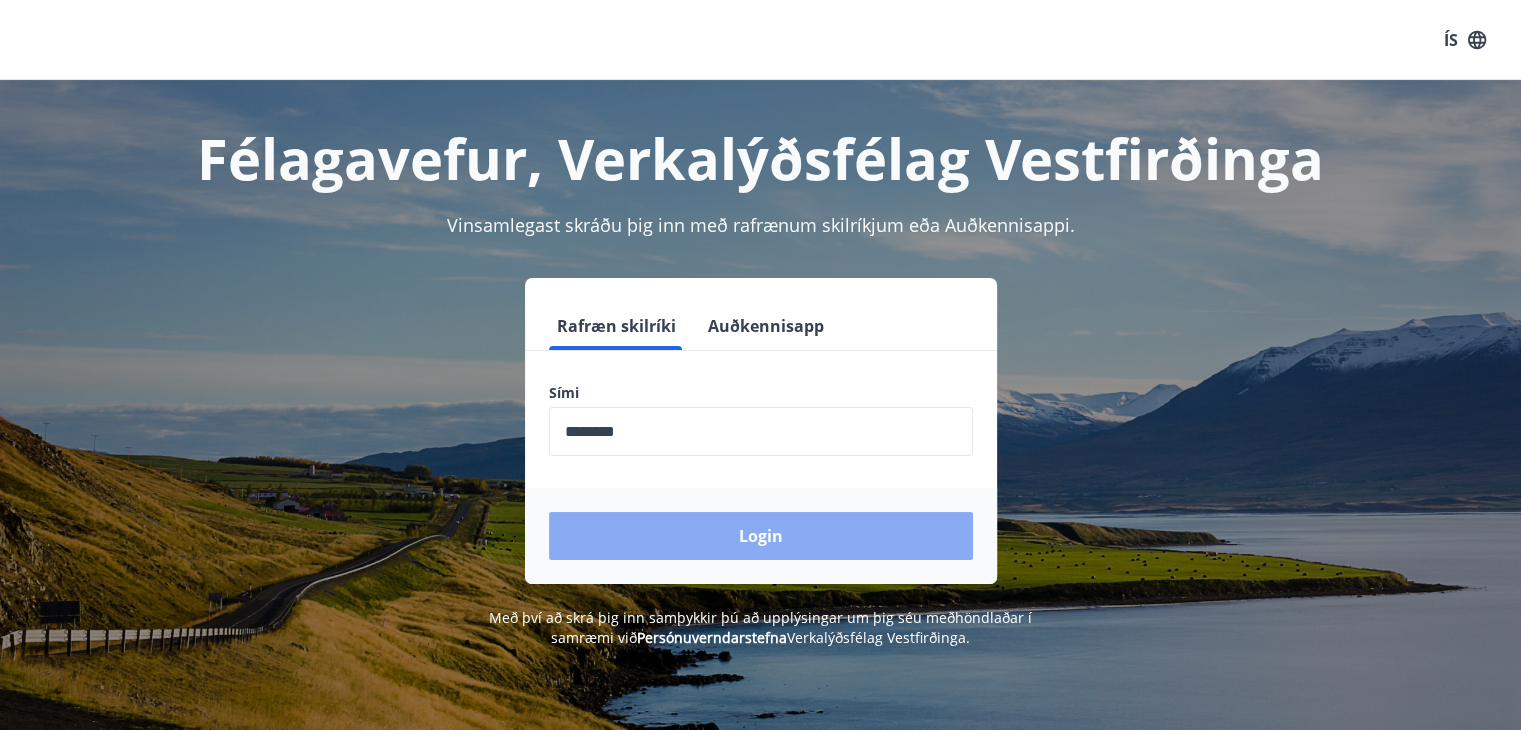 click on "Login" at bounding box center [761, 536] 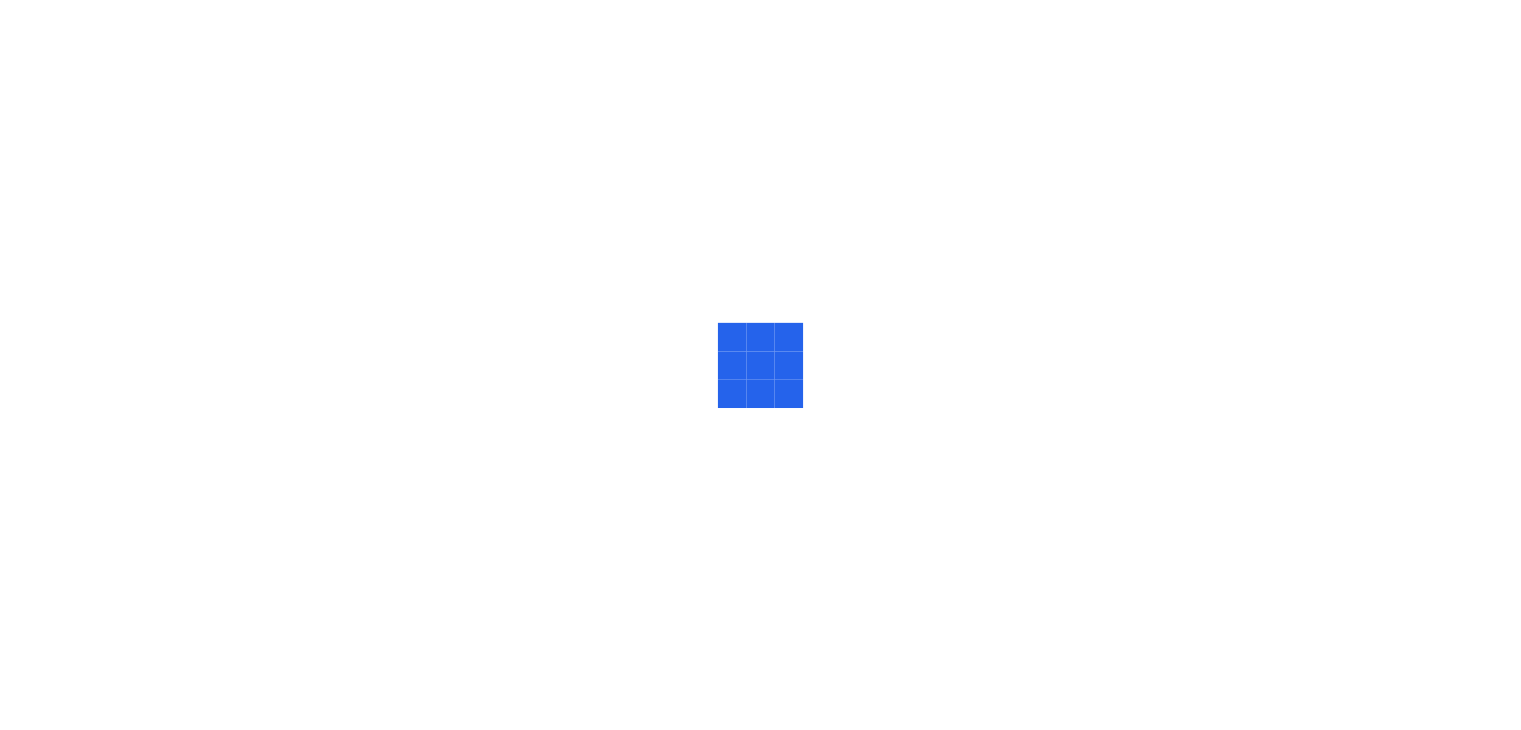 scroll, scrollTop: 0, scrollLeft: 0, axis: both 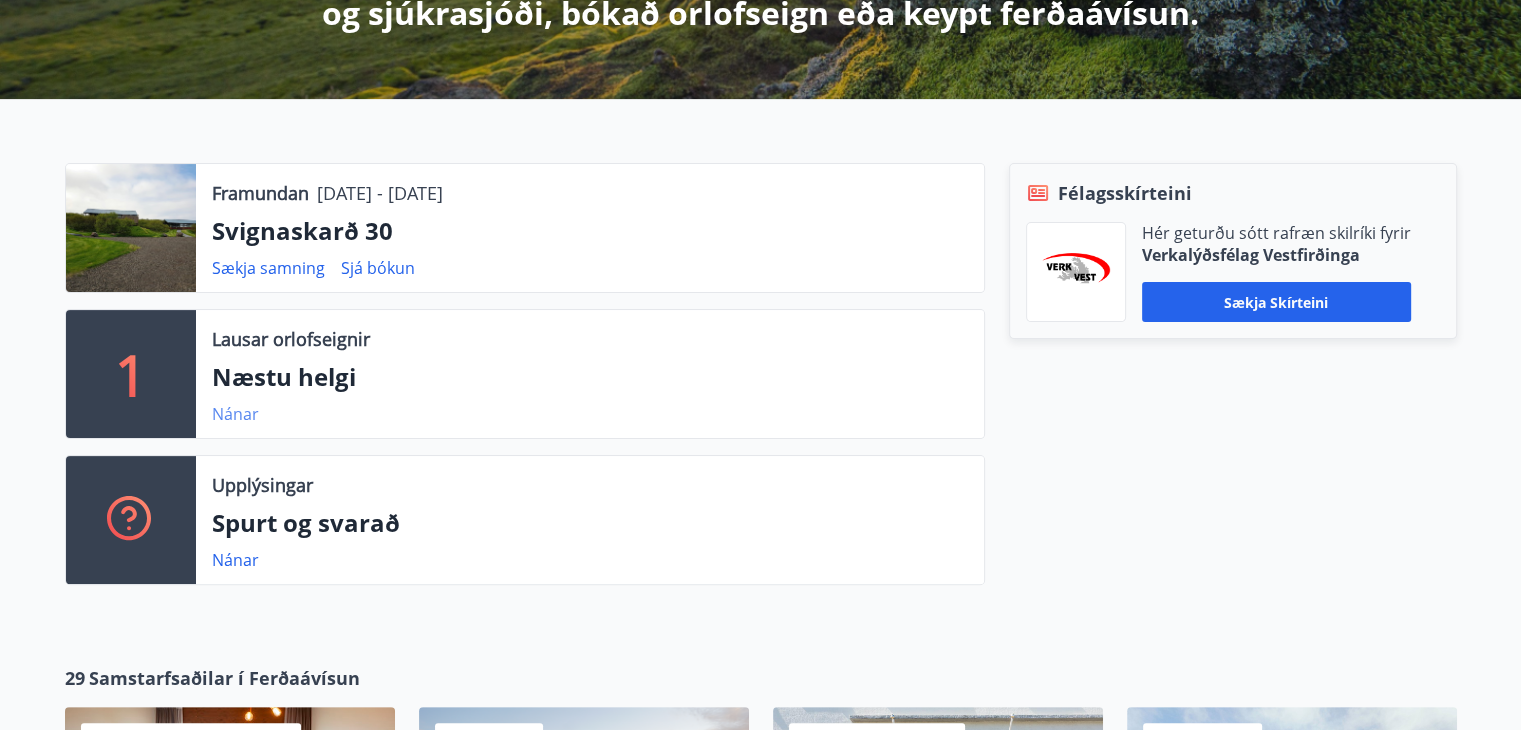 click on "Nánar" at bounding box center (268, 268) 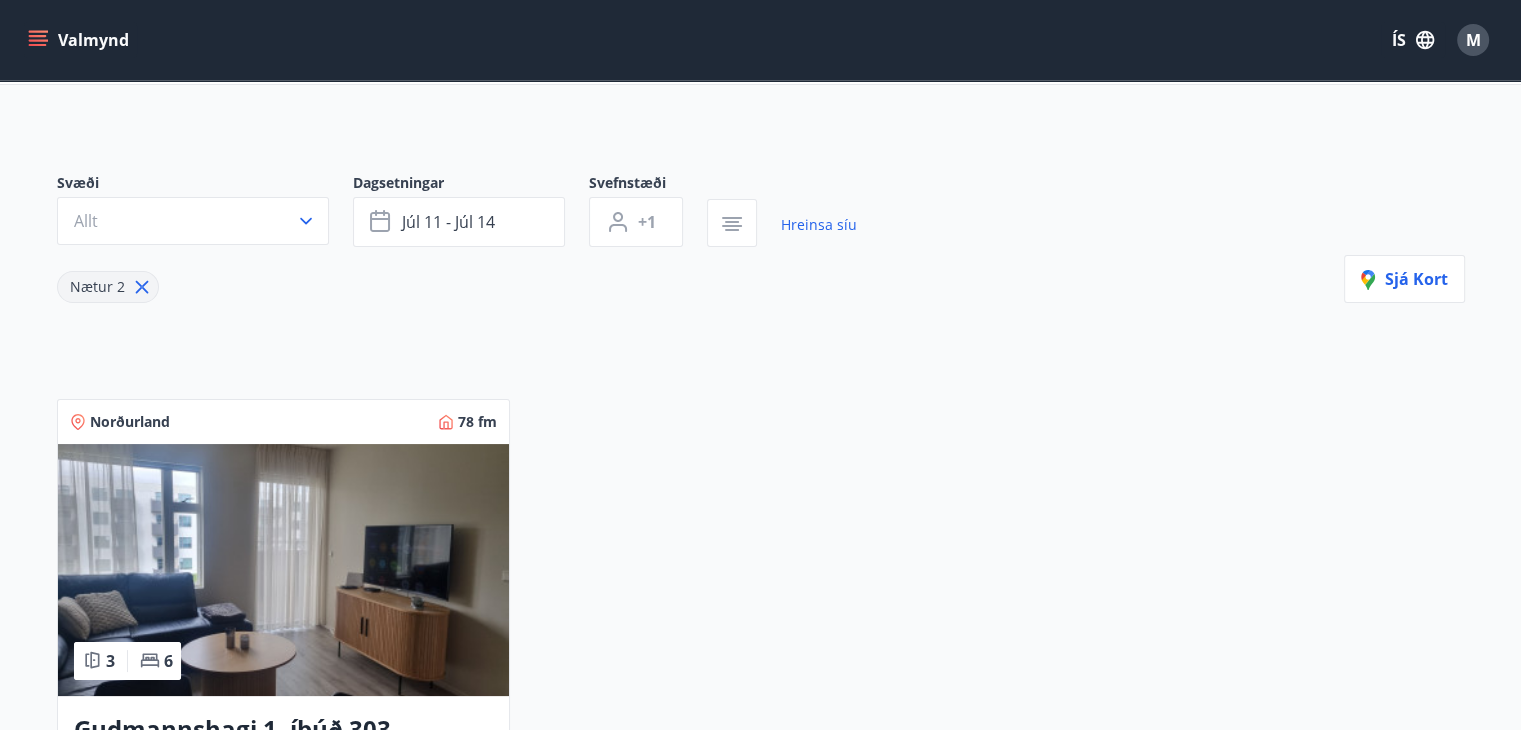 scroll, scrollTop: 0, scrollLeft: 0, axis: both 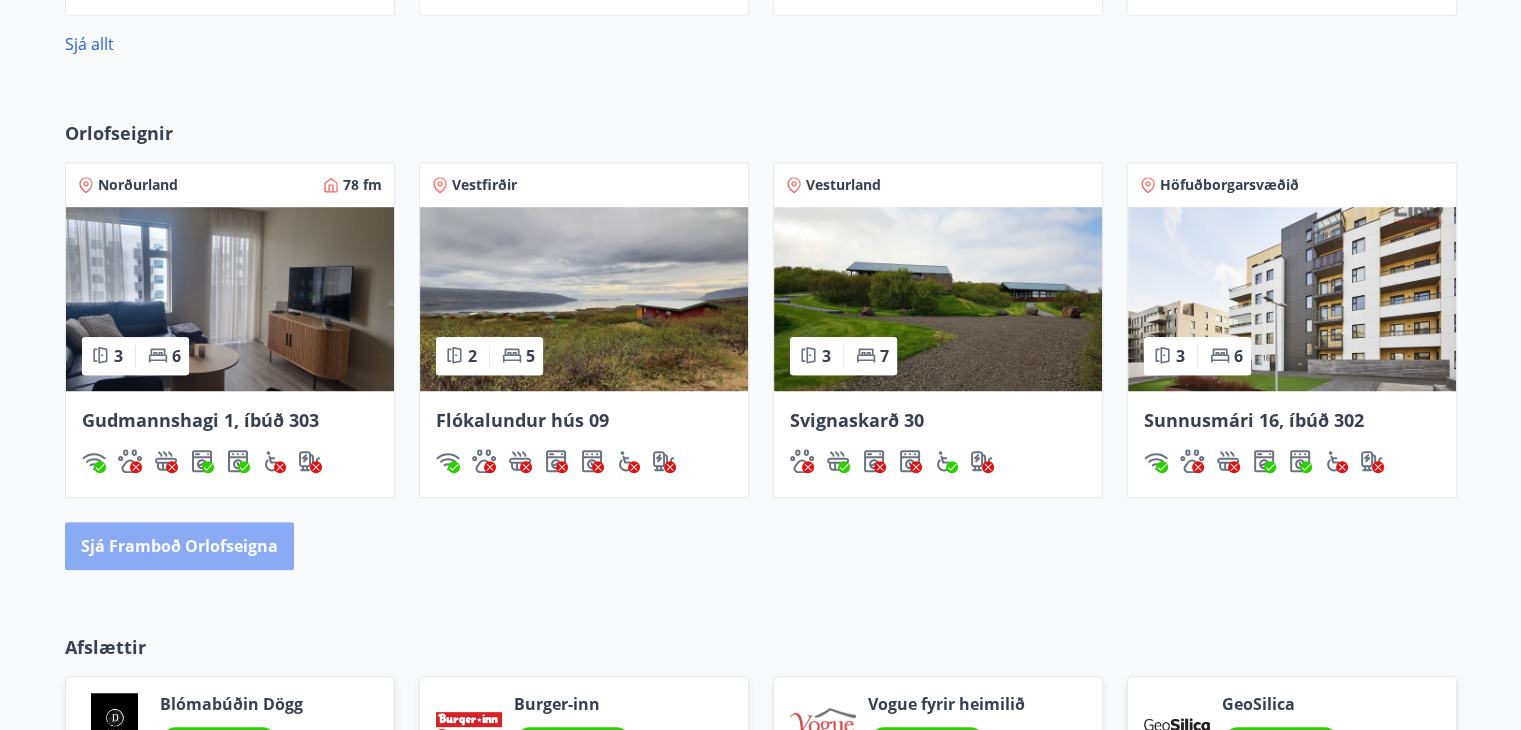 click on "Sjá framboð orlofseigna" at bounding box center [179, 546] 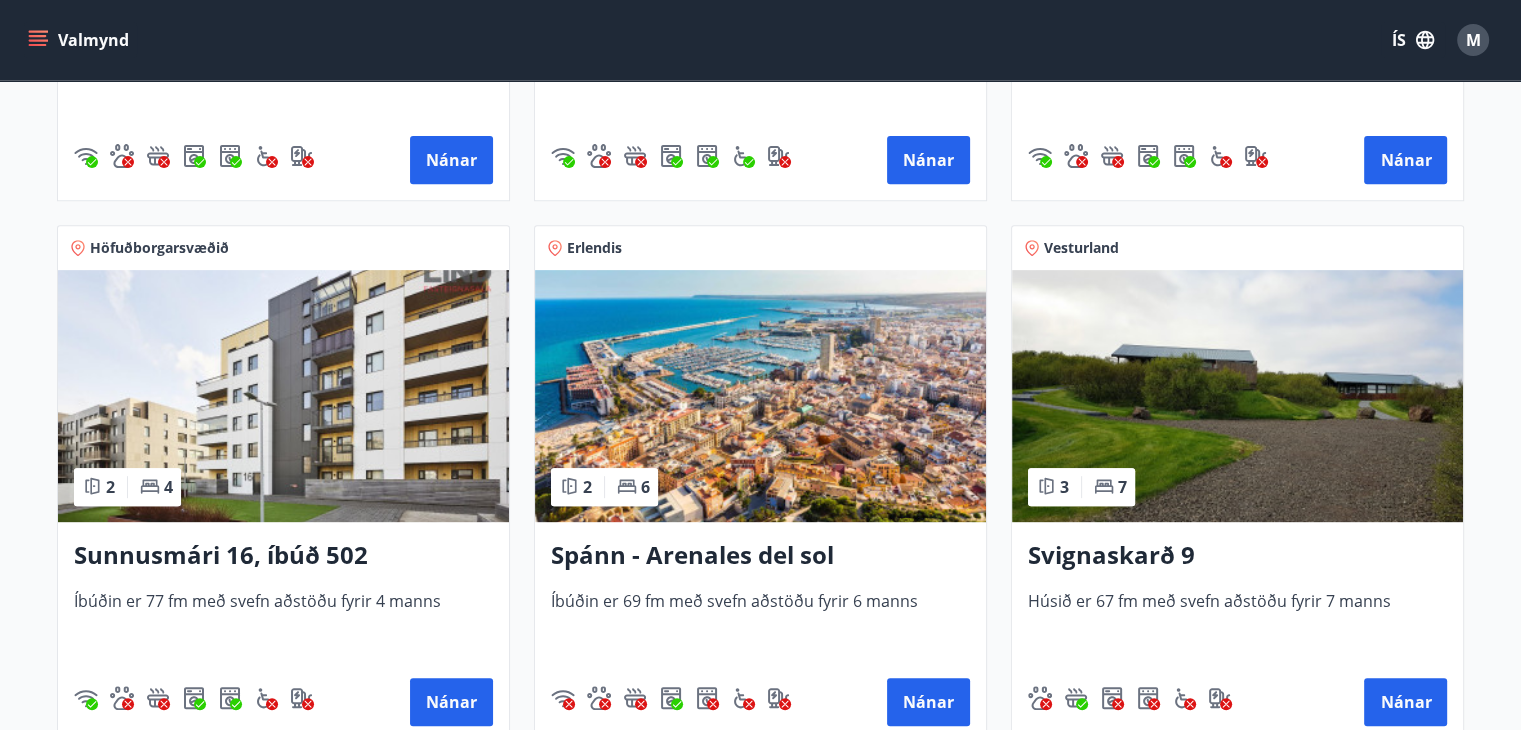 scroll, scrollTop: 0, scrollLeft: 0, axis: both 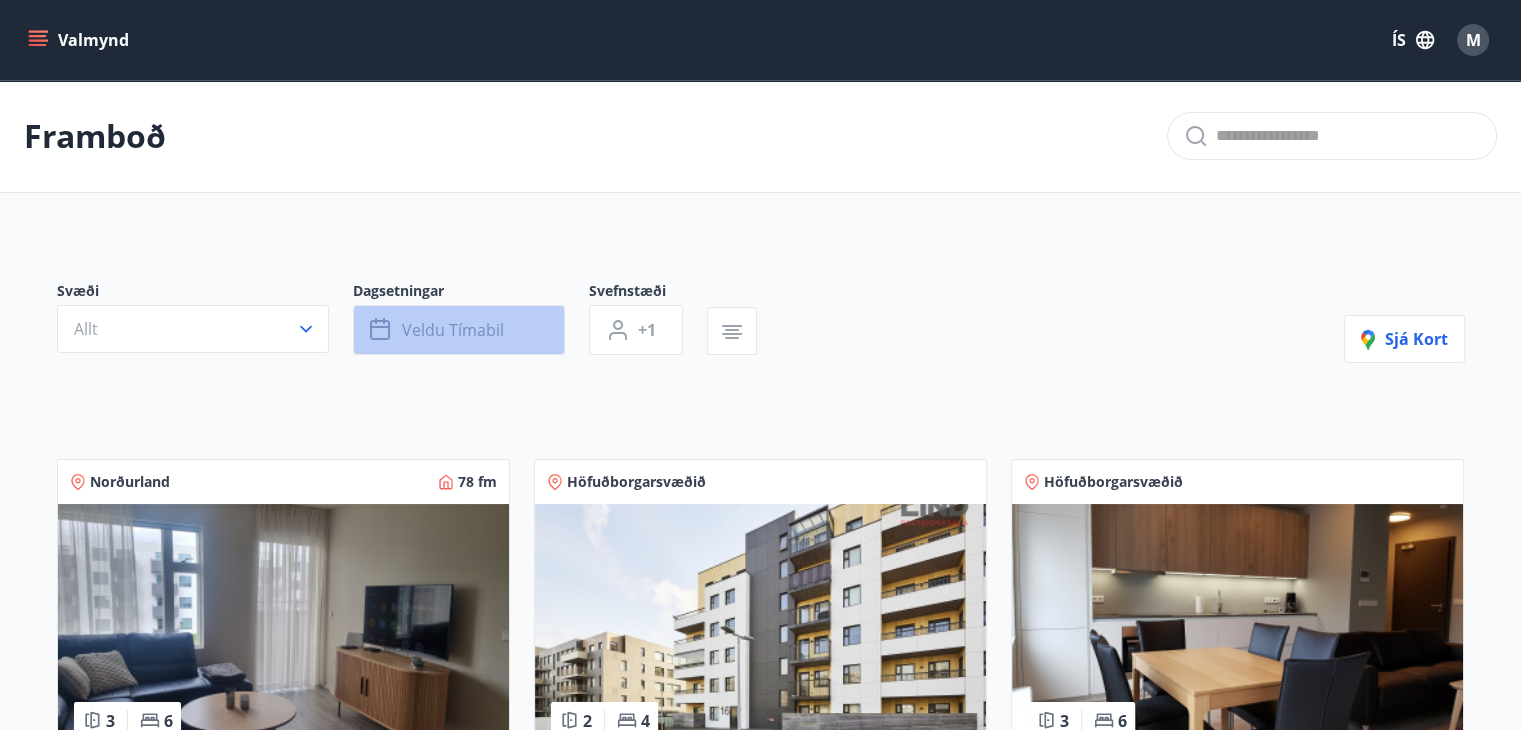 click on "Veldu tímabil" at bounding box center [453, 330] 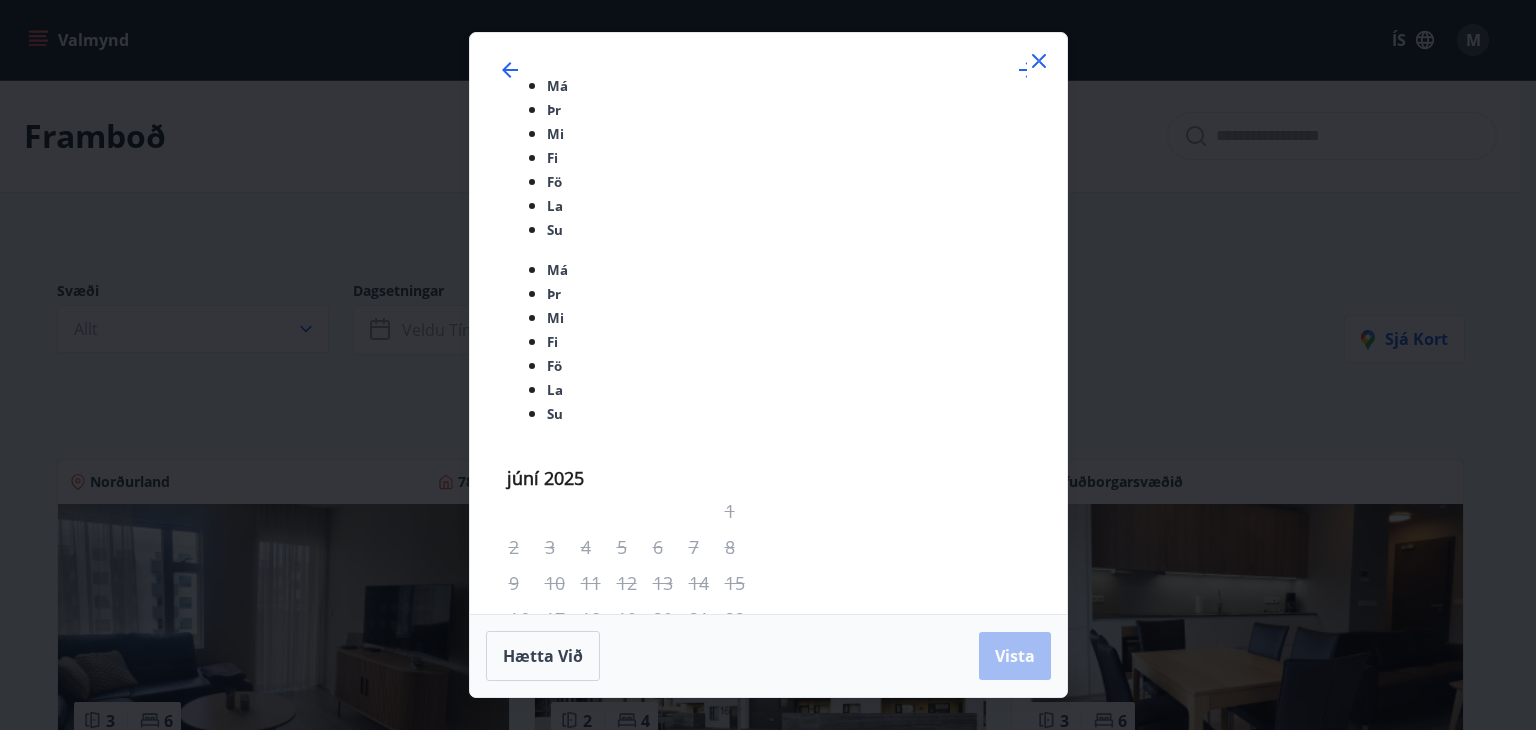 click on "25" at bounding box center [670, 947] 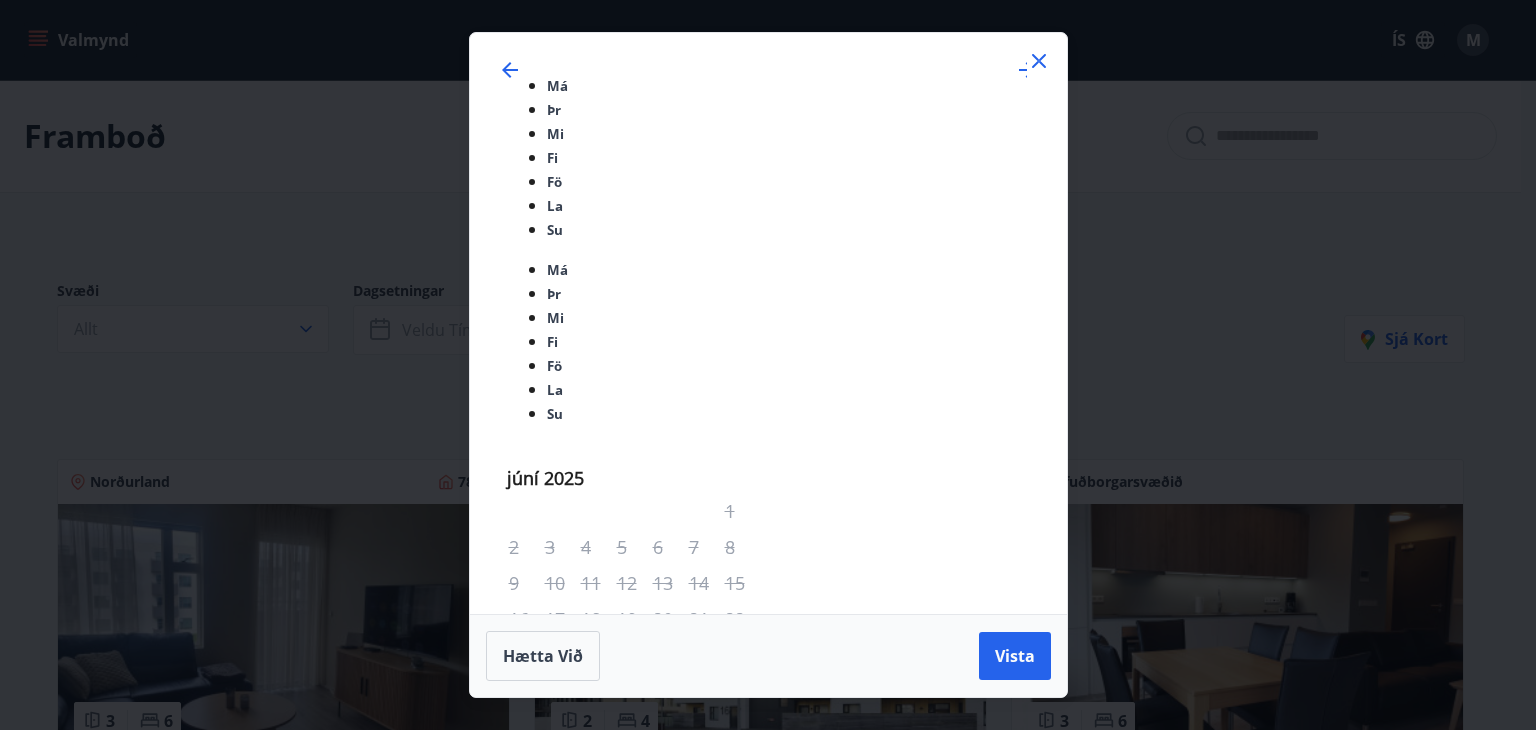 click on "29" at bounding box center [562, 983] 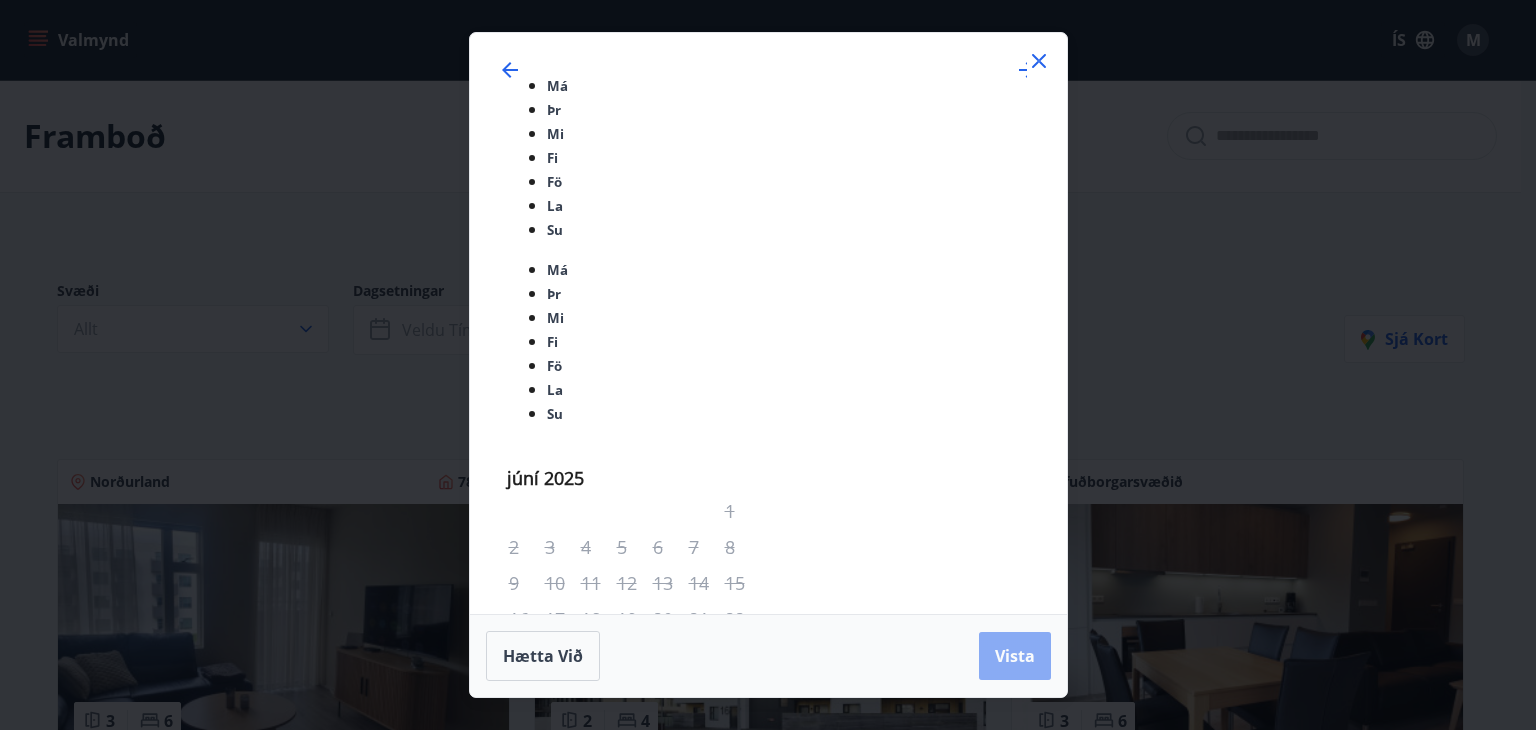 click on "Vista" at bounding box center (1015, 656) 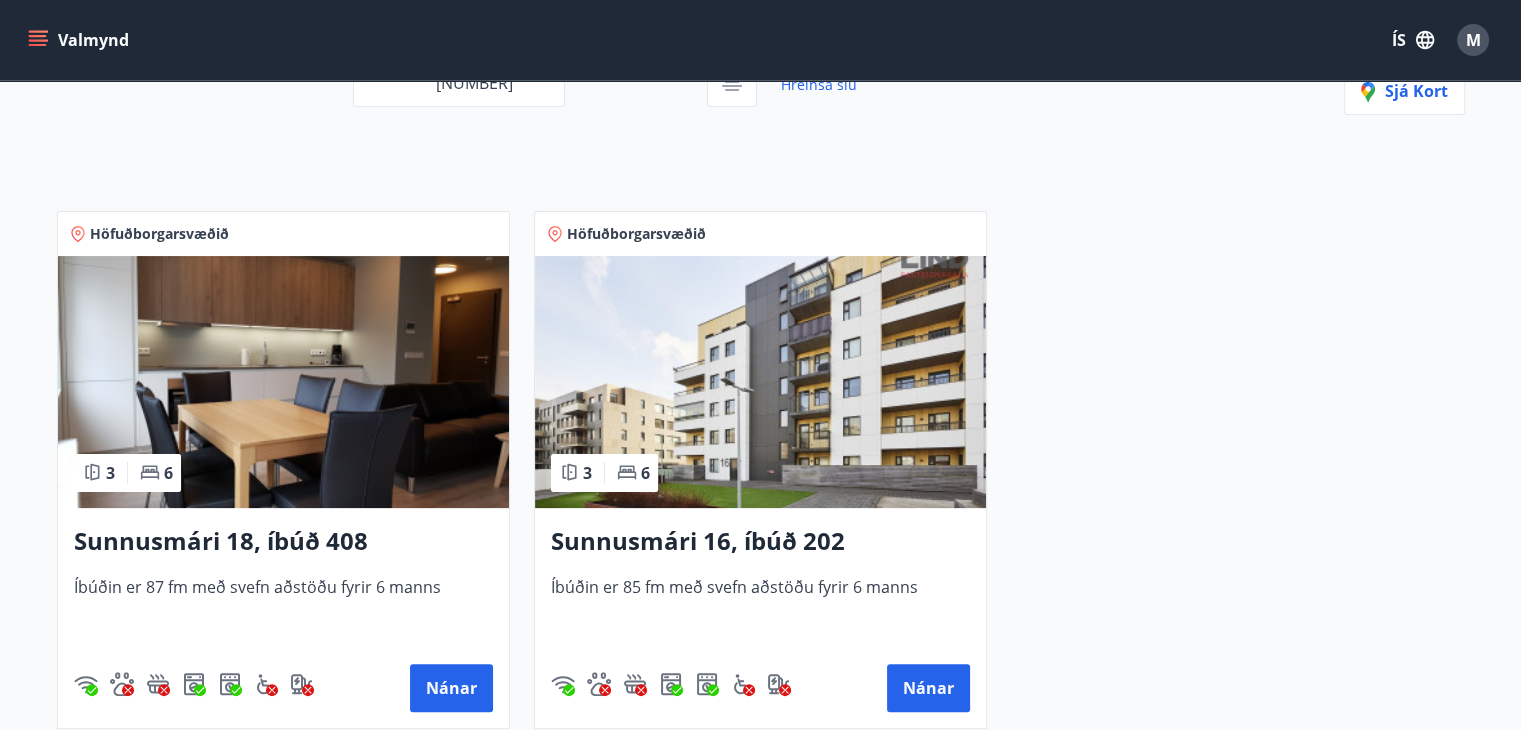 scroll, scrollTop: 0, scrollLeft: 0, axis: both 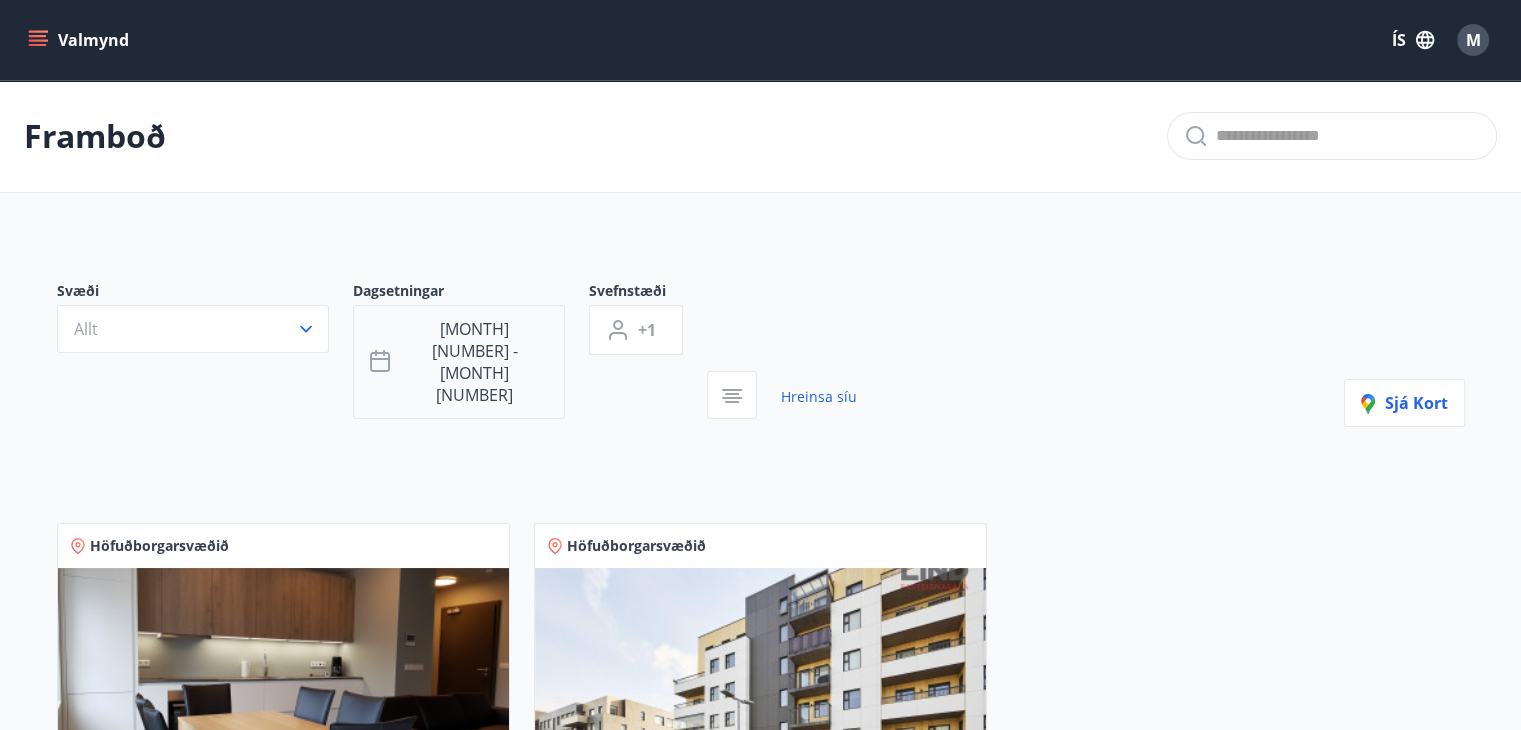 click on "[MONTH] [NUMBER] - [MONTH] [NUMBER]" at bounding box center [459, 362] 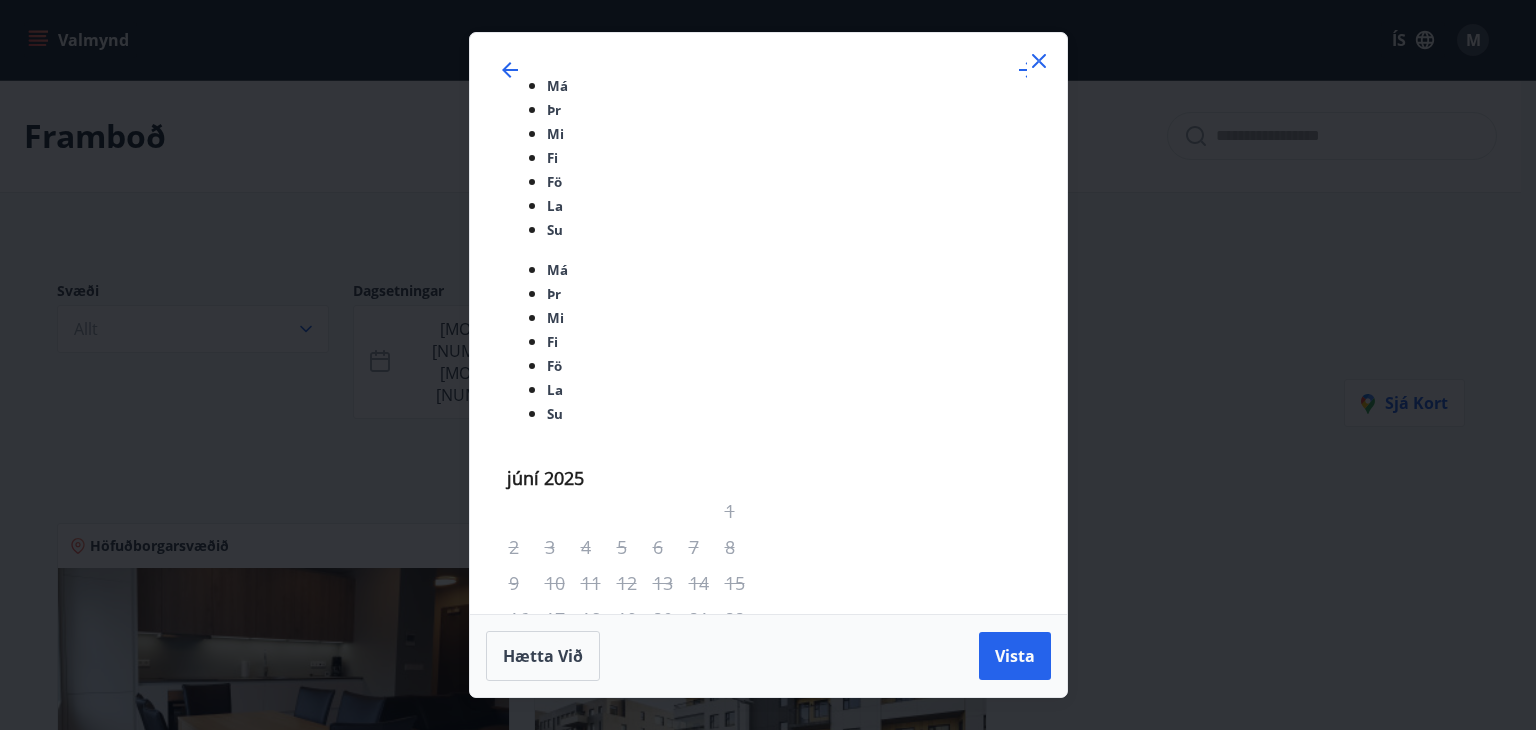 click on "31" at bounding box center [634, 983] 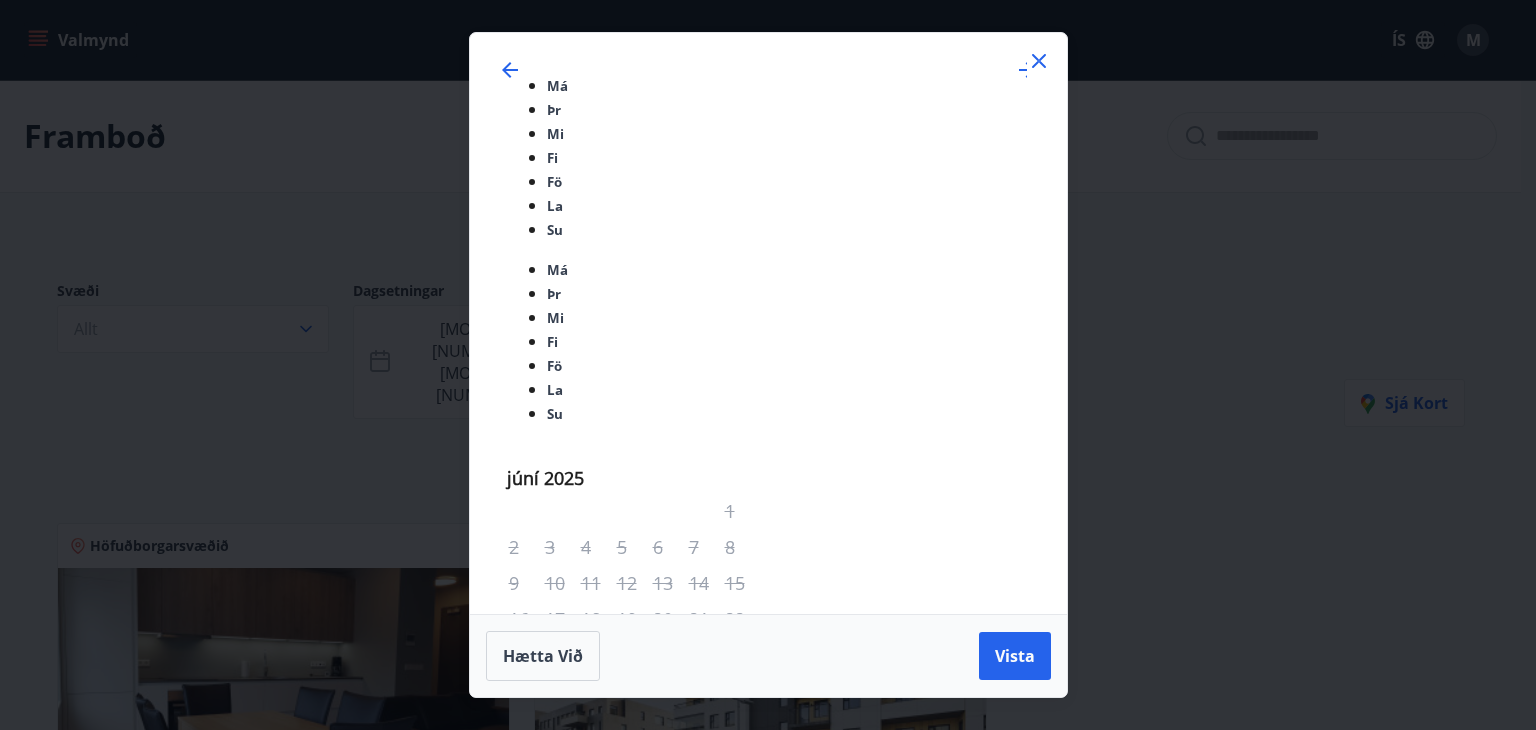 click on "31" at bounding box center (634, 983) 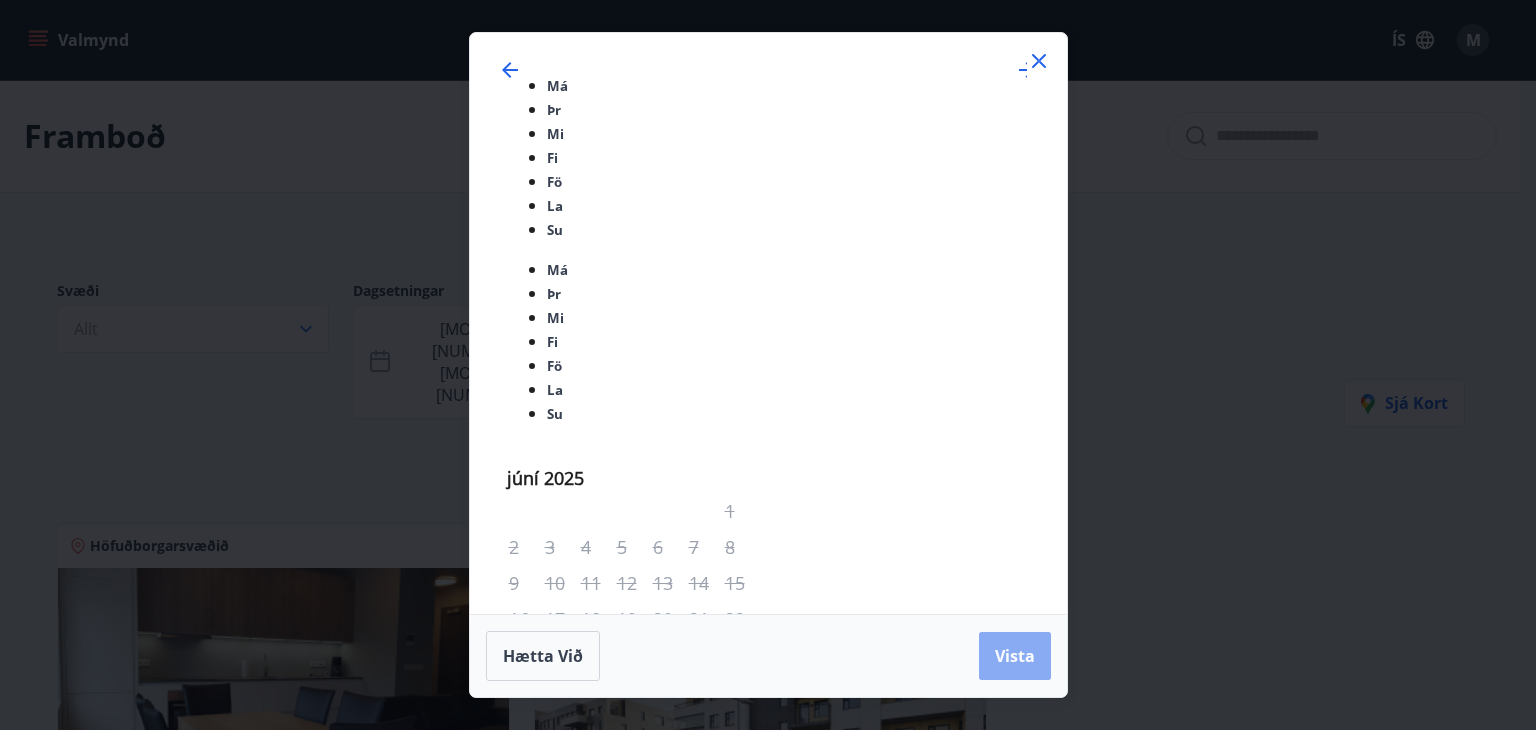 click on "Vista" at bounding box center [1015, 656] 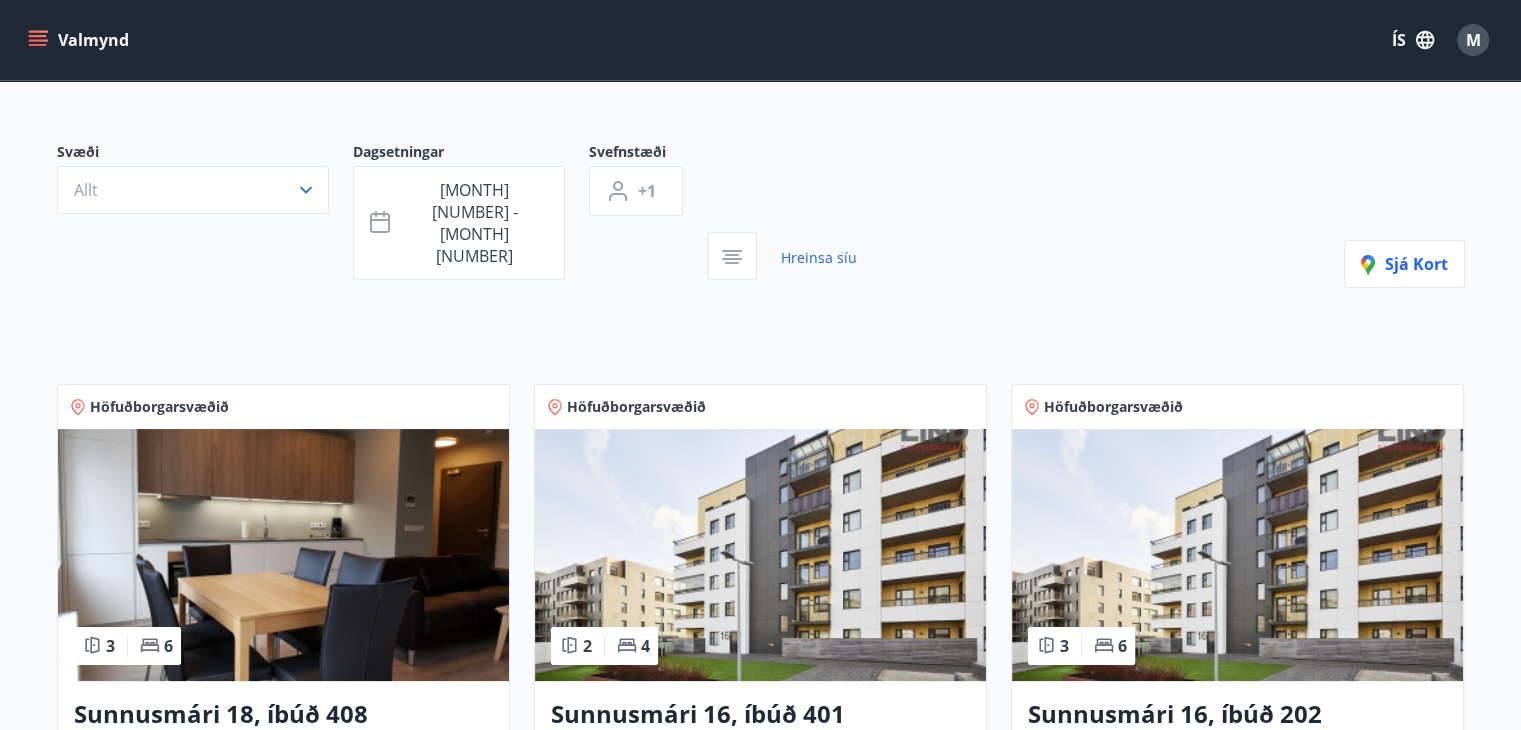 scroll, scrollTop: 0, scrollLeft: 0, axis: both 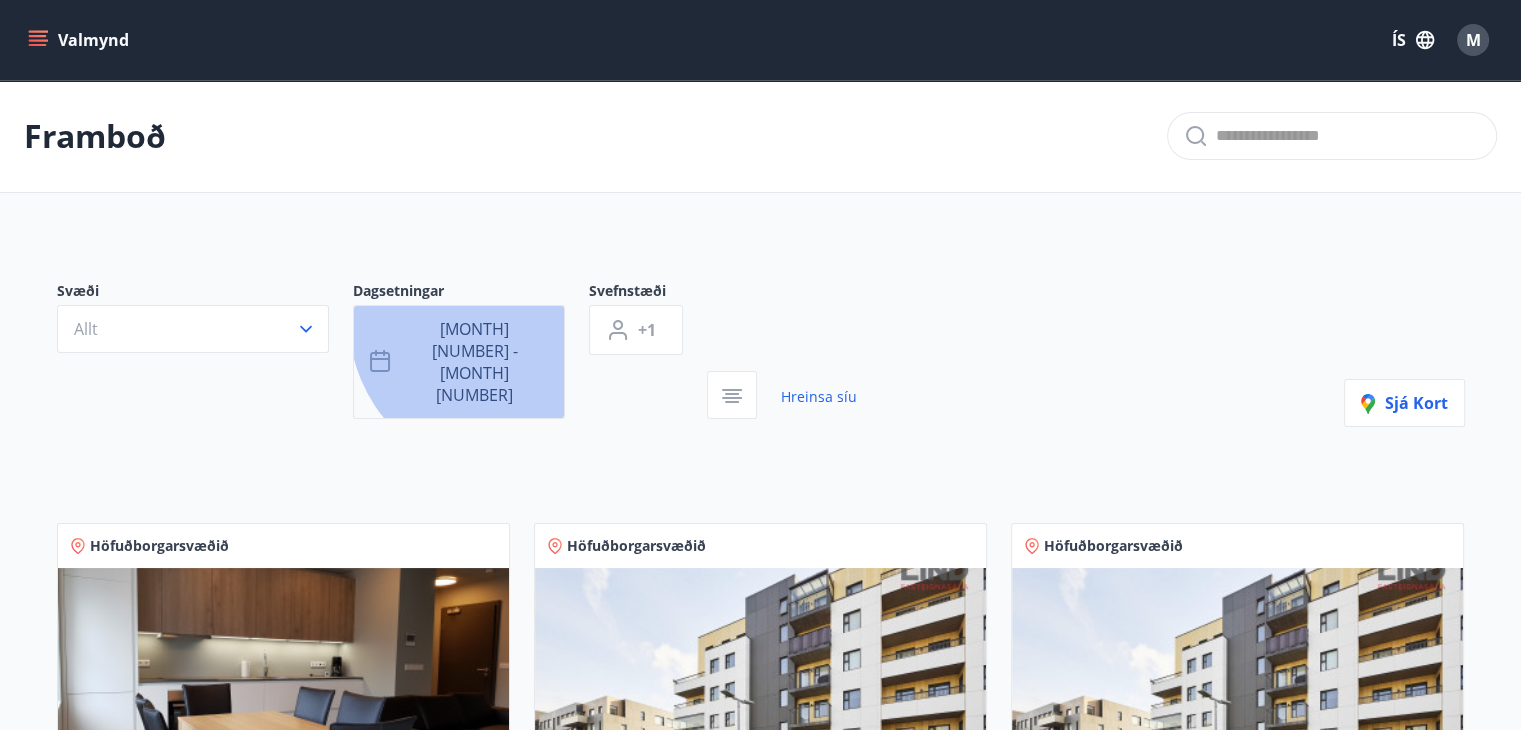 click on "[MONTH] [NUMBER] - [MONTH] [NUMBER]" at bounding box center [459, 362] 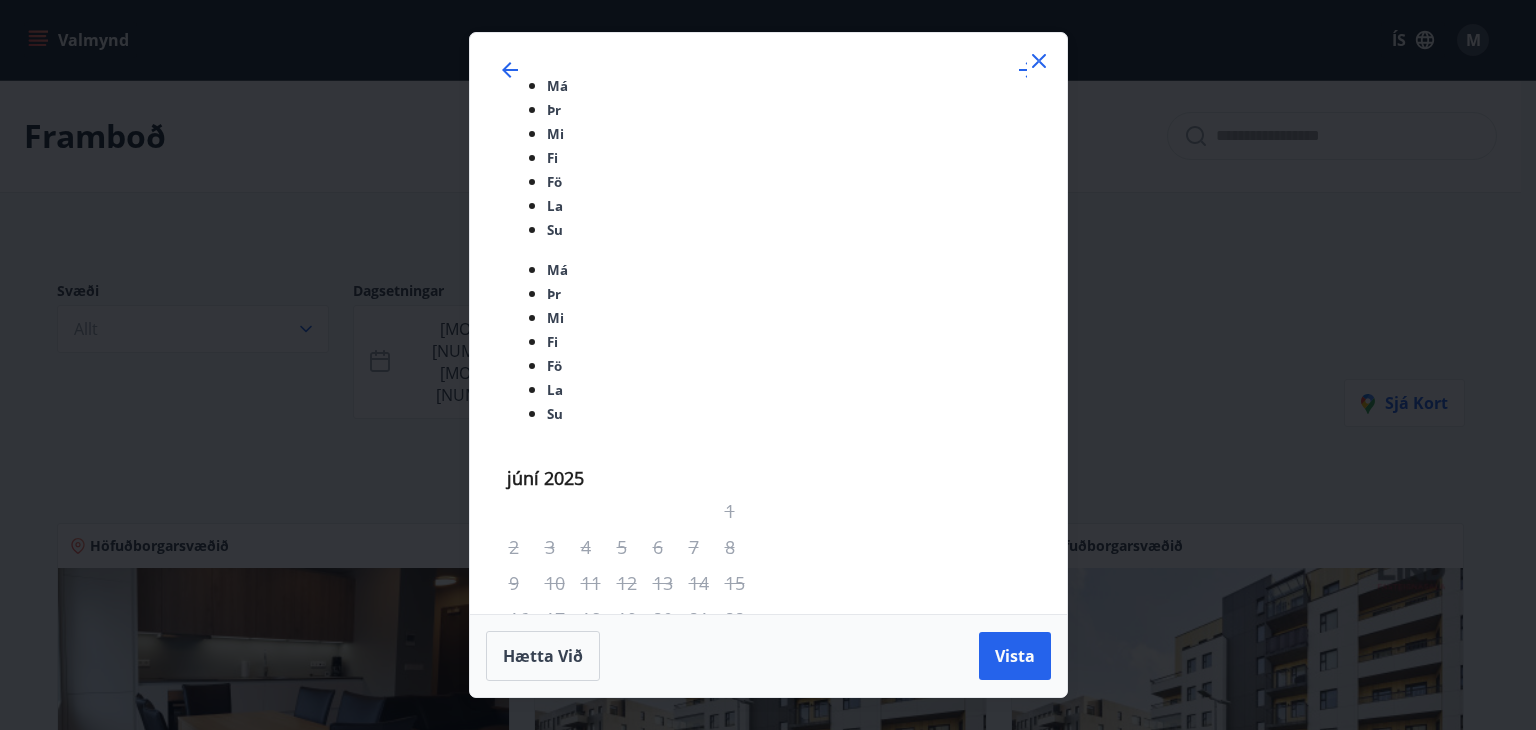 click on "8" at bounding box center (670, 1203) 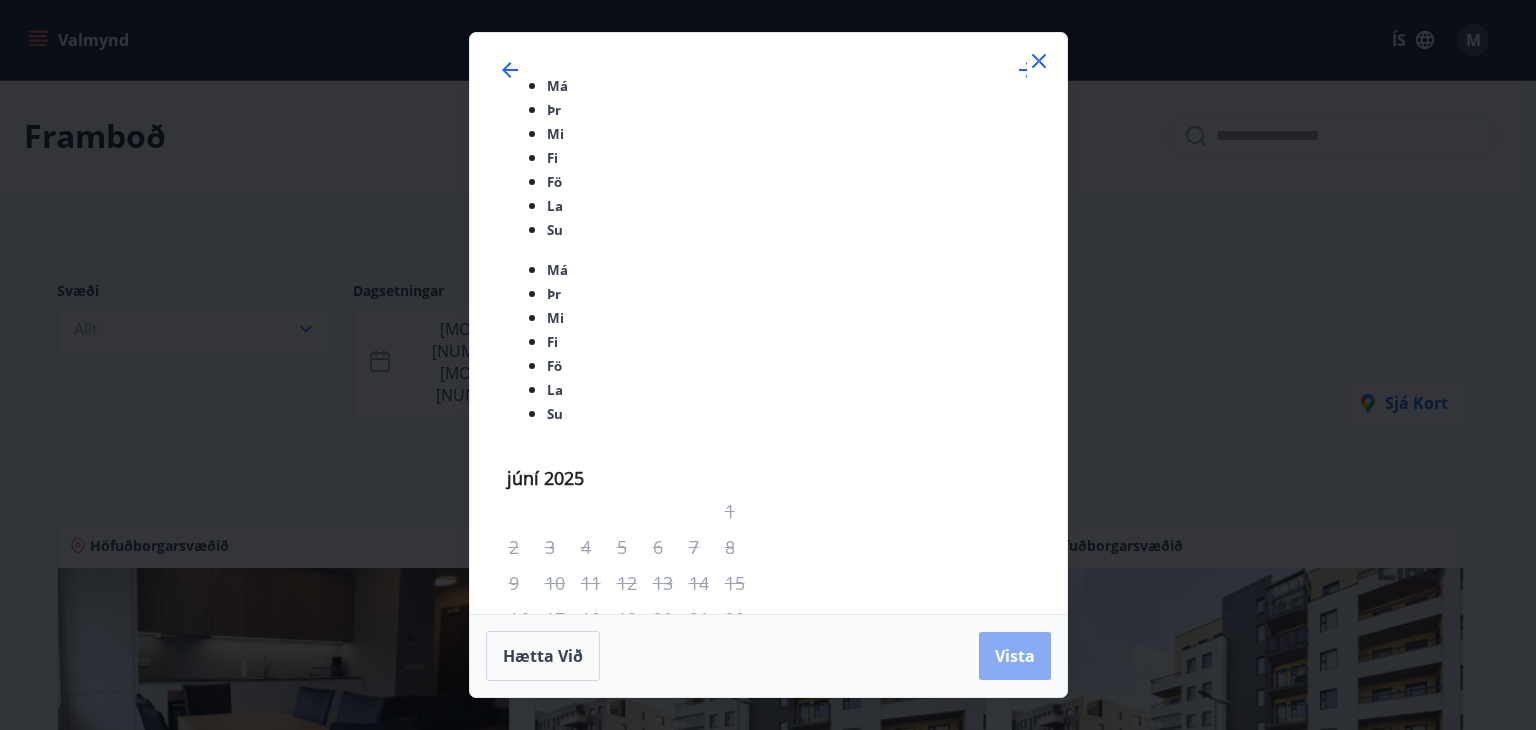 click on "Vista" at bounding box center [1015, 656] 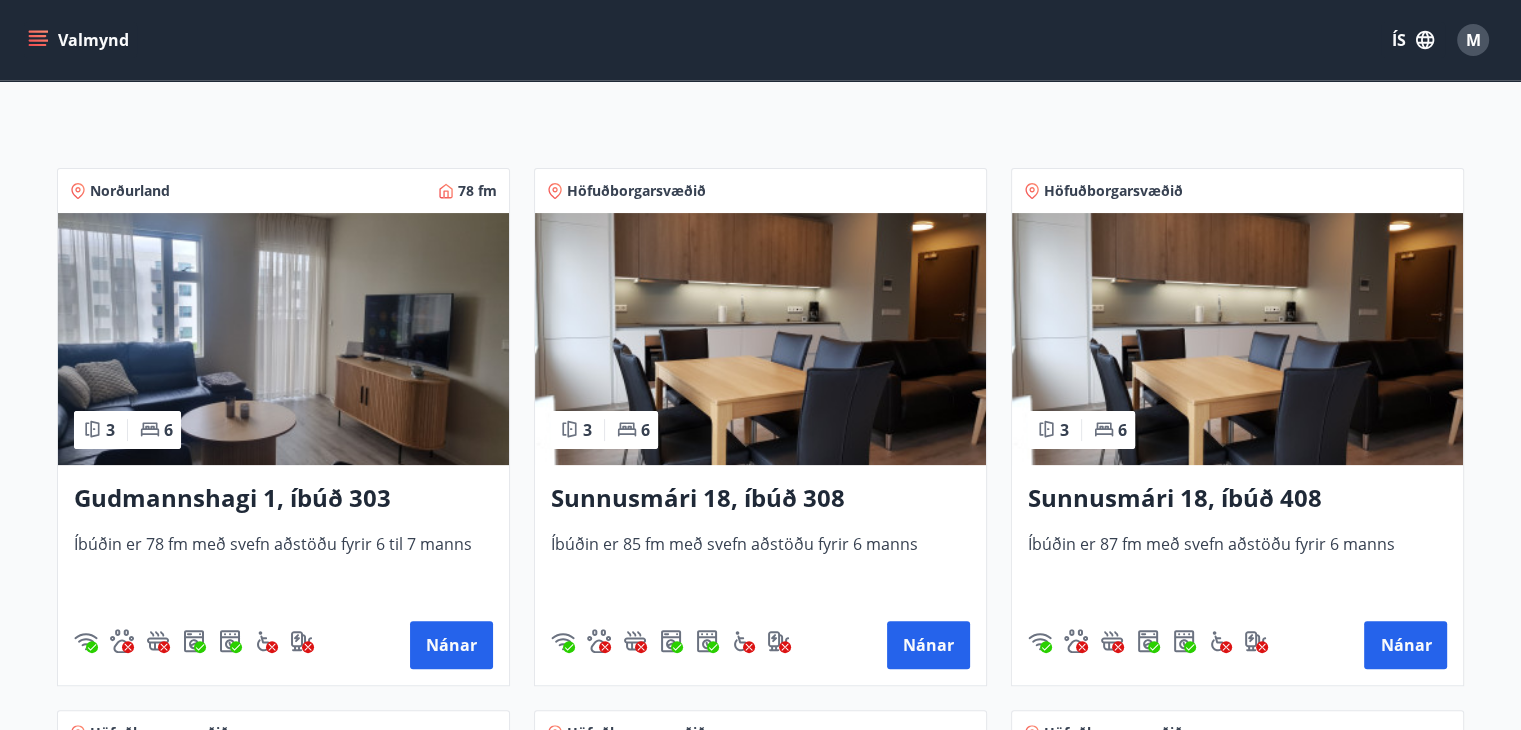 scroll, scrollTop: 354, scrollLeft: 0, axis: vertical 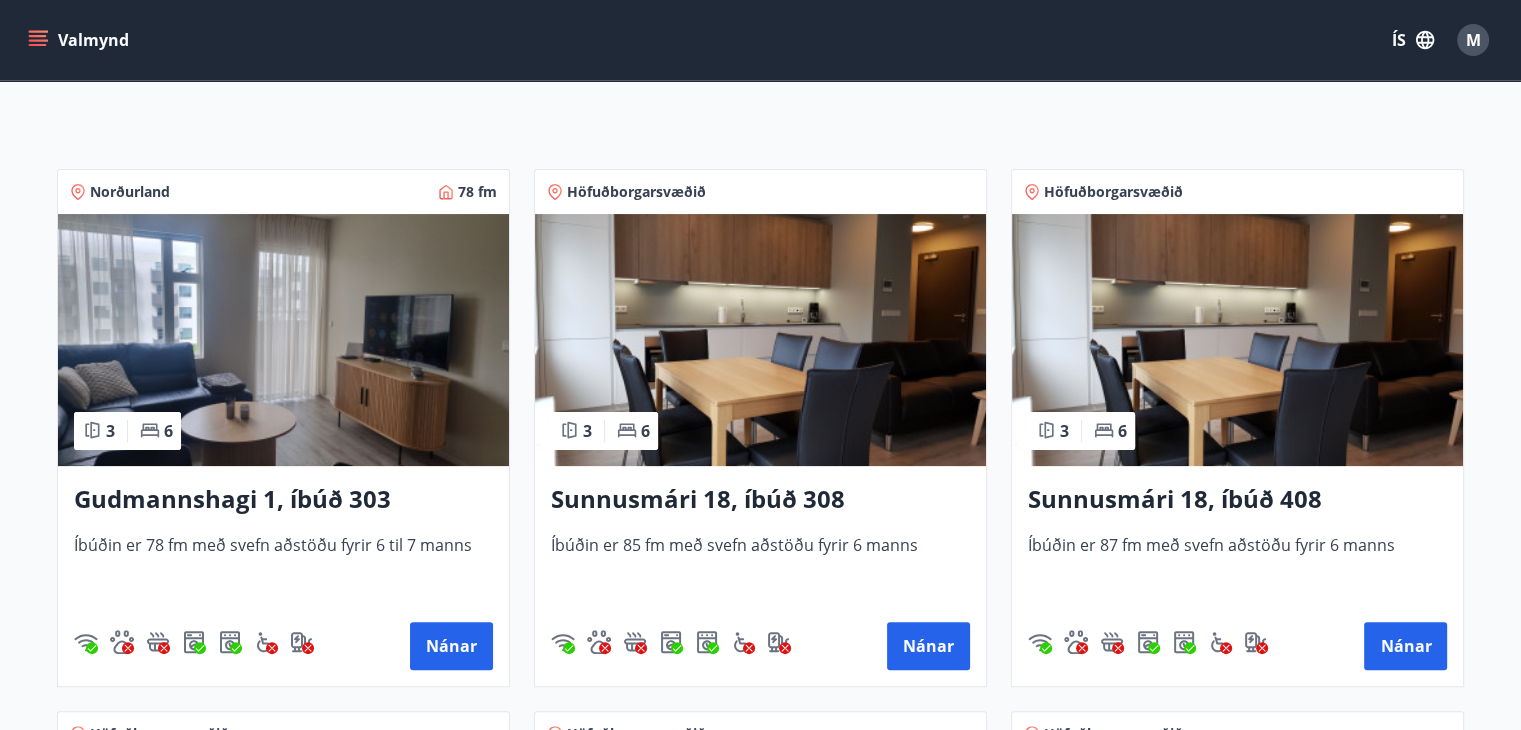 click on "Gudmannshagi 1, íbúð 303" at bounding box center [283, 500] 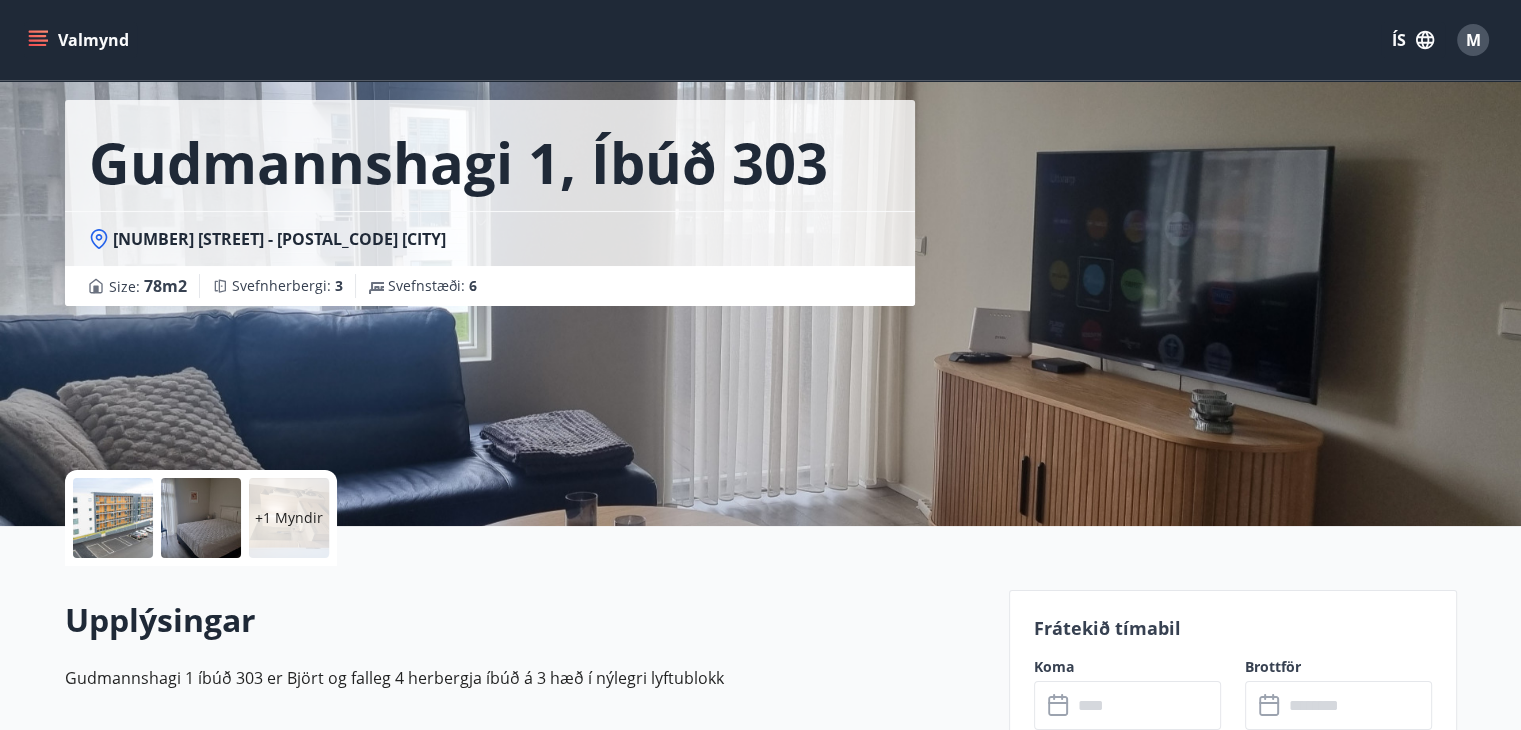 scroll, scrollTop: 0, scrollLeft: 0, axis: both 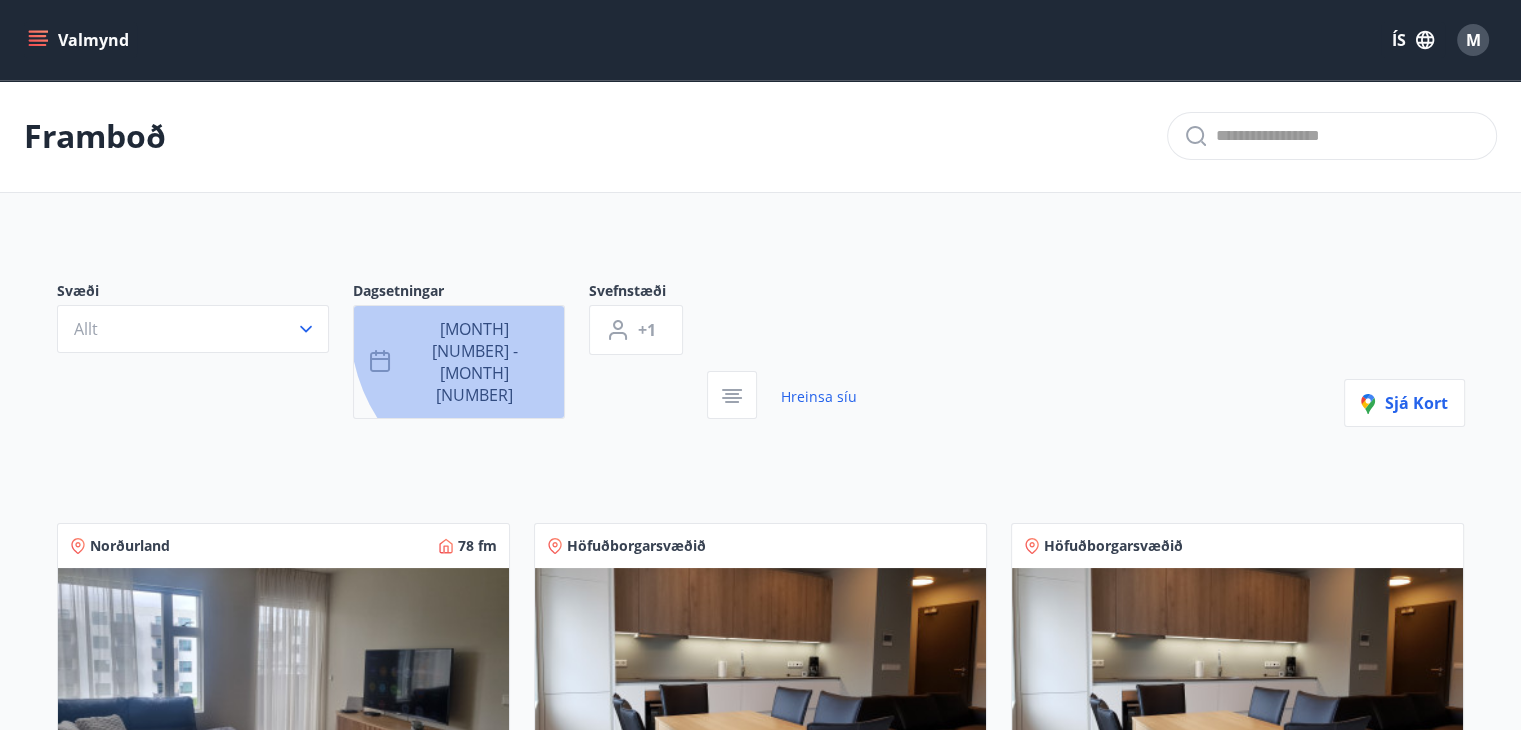 click on "[MONTH] [NUMBER] - [MONTH] [NUMBER]" at bounding box center [459, 362] 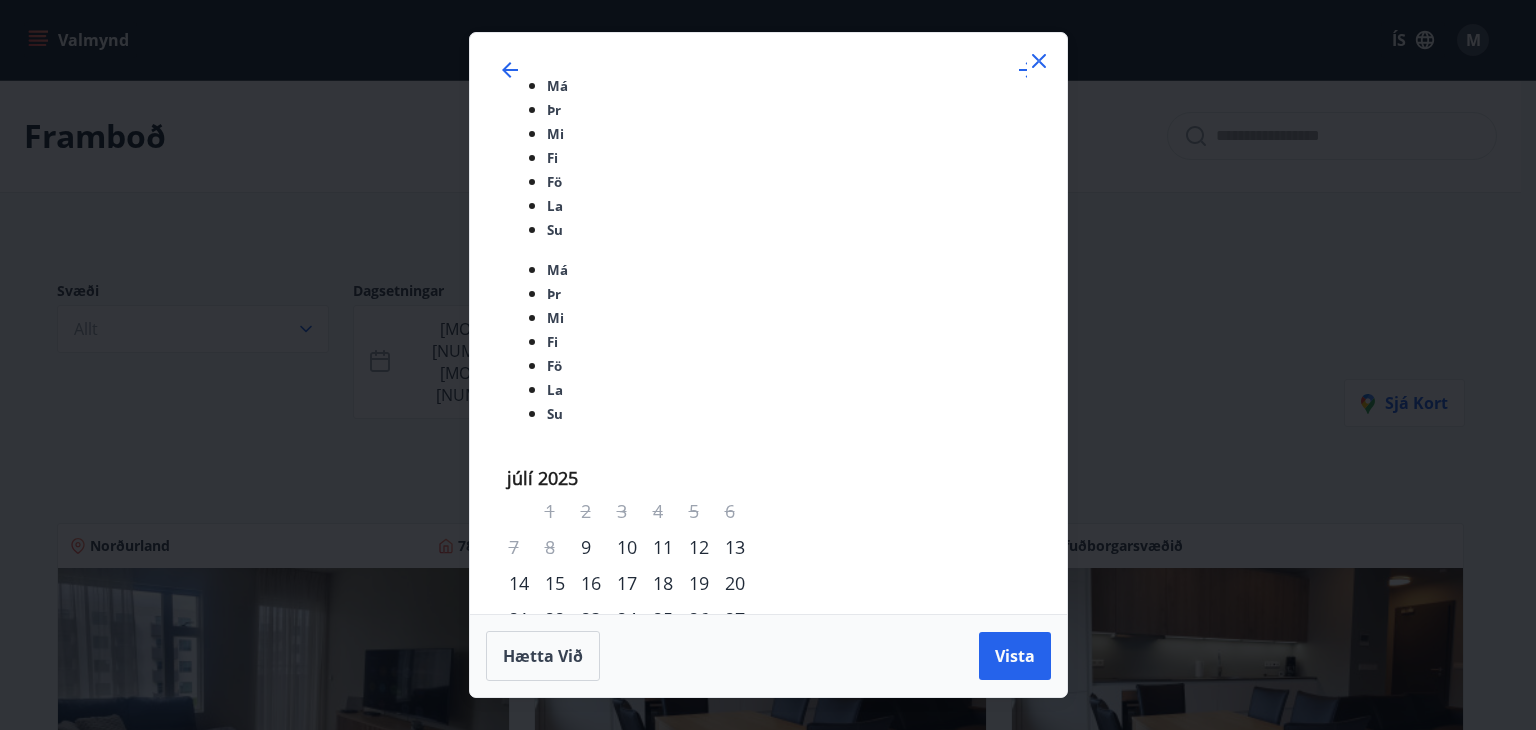 click on "22" at bounding box center (670, 947) 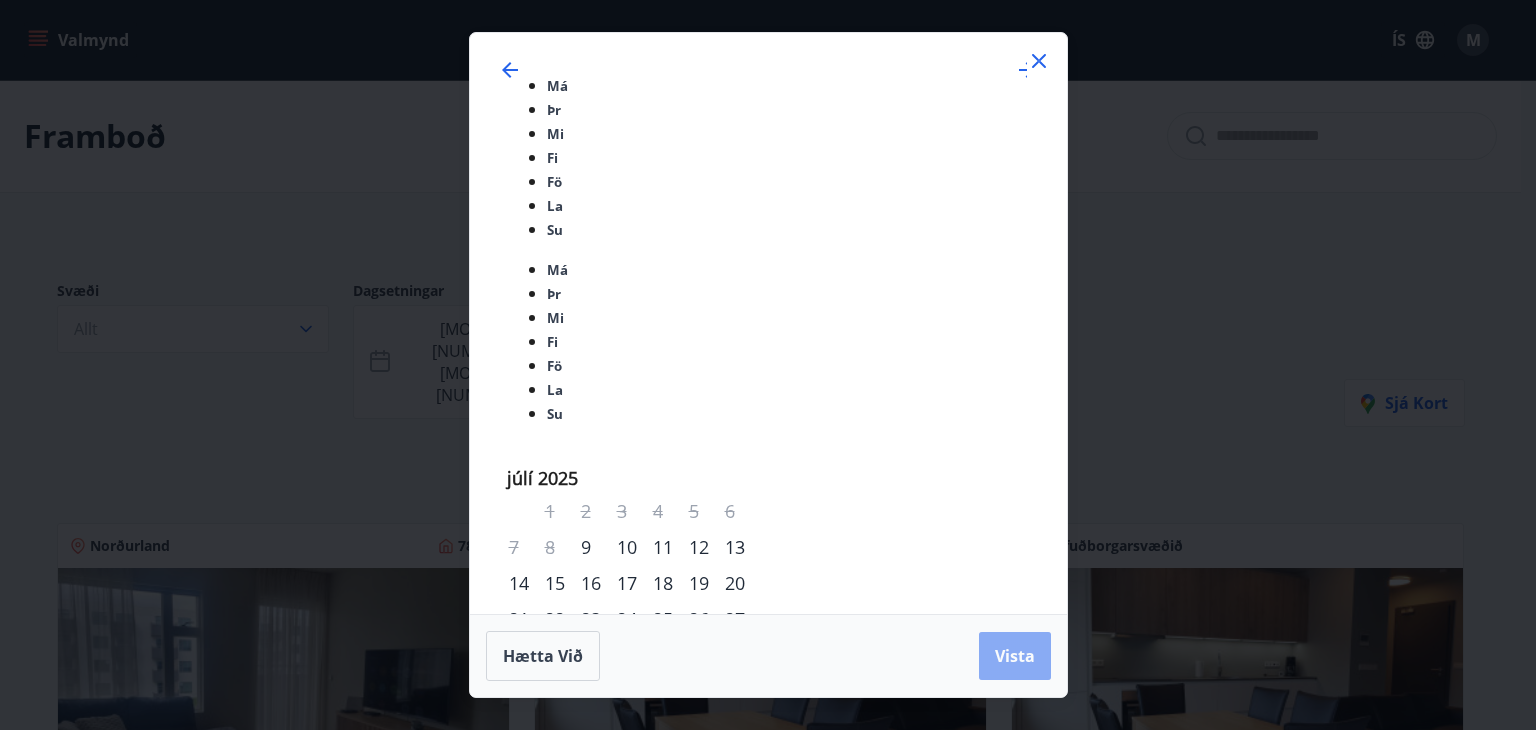 click on "Vista" at bounding box center (1015, 656) 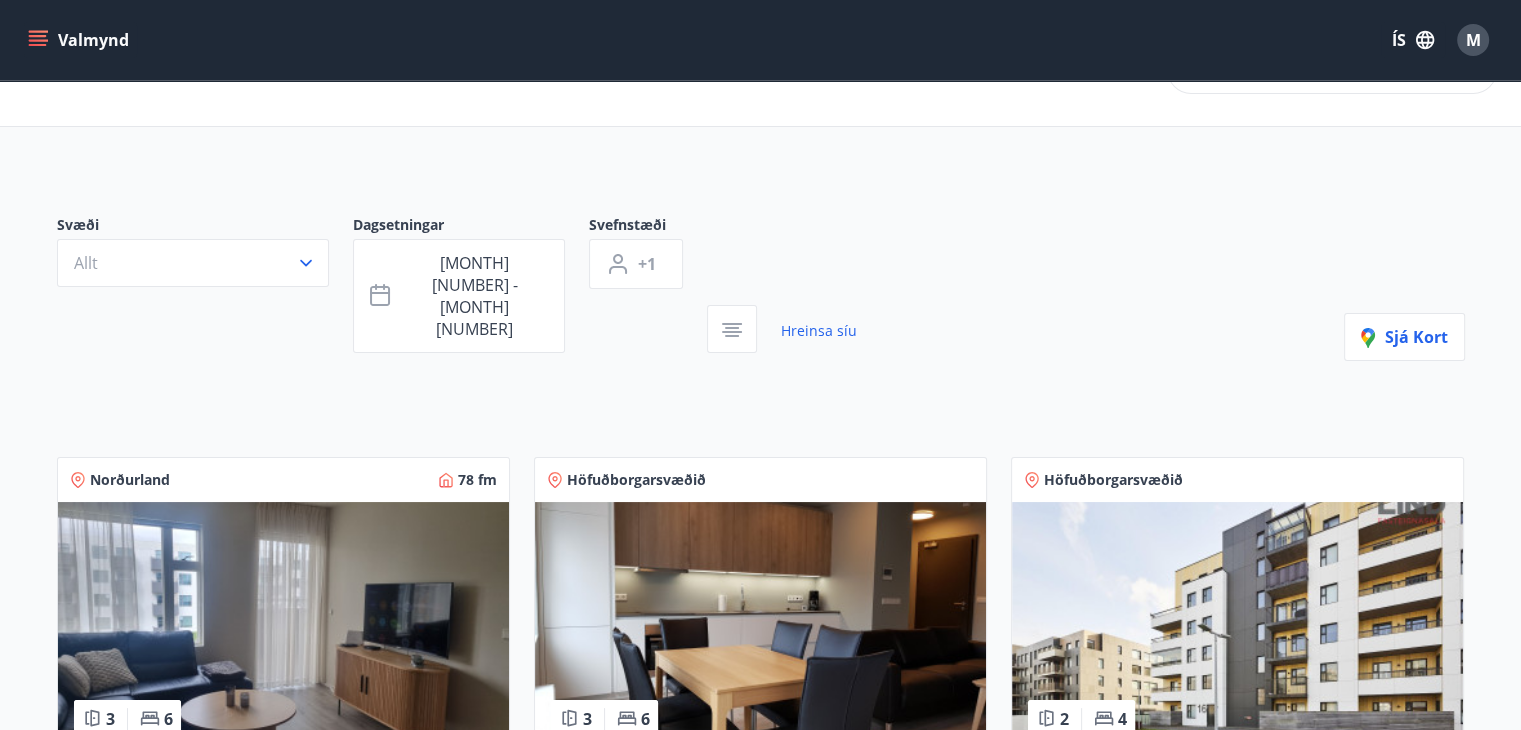 scroll, scrollTop: 0, scrollLeft: 0, axis: both 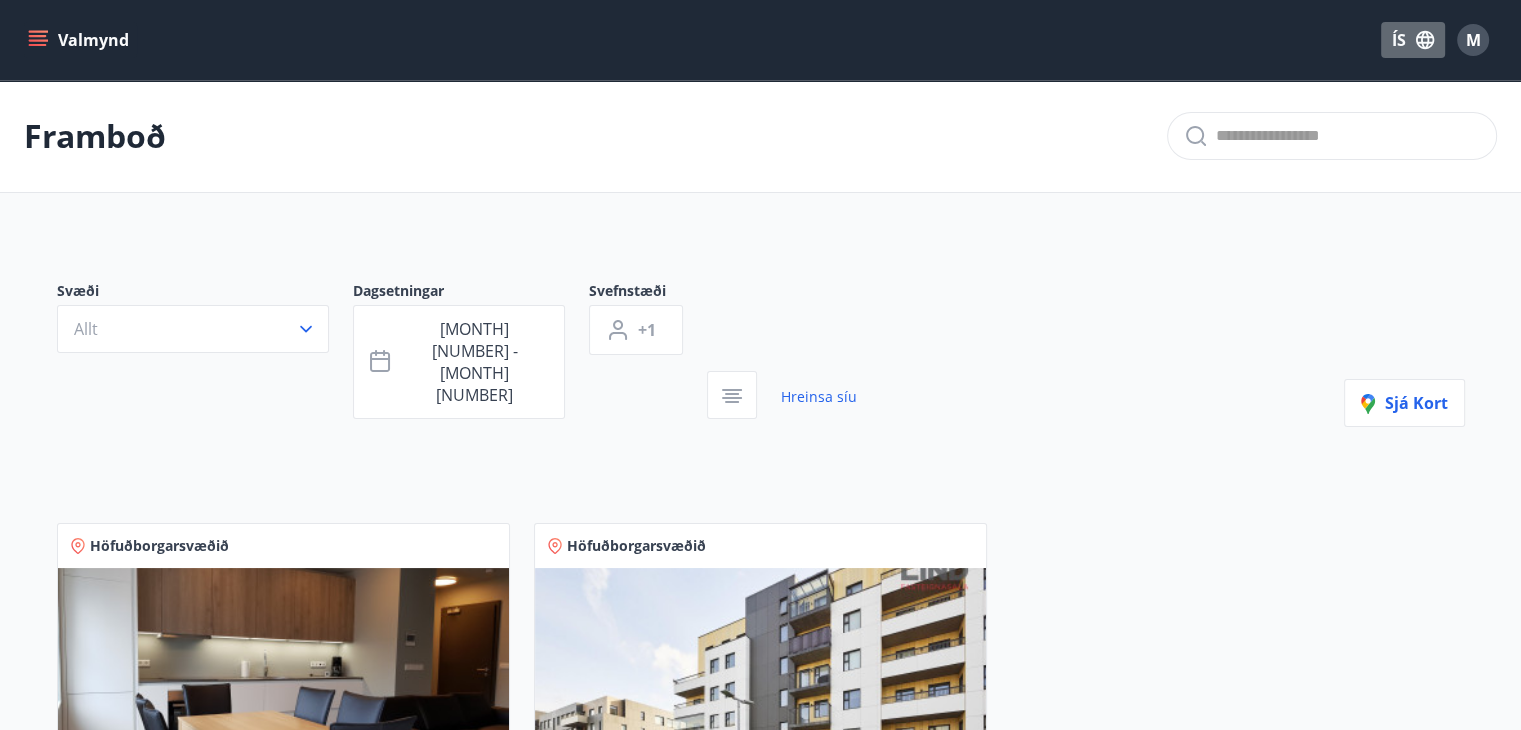 click on "ÍS" at bounding box center (1413, 40) 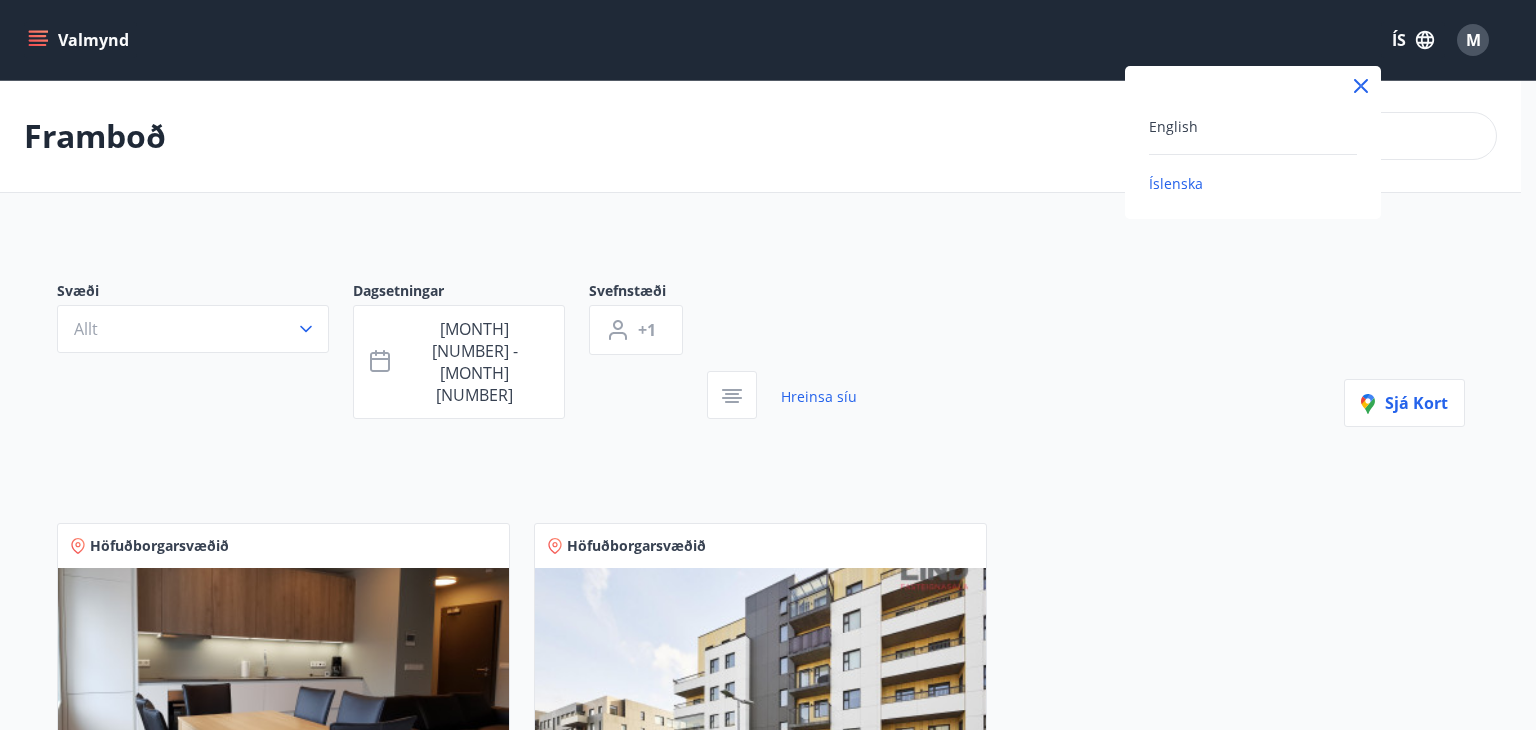 click at bounding box center (768, 365) 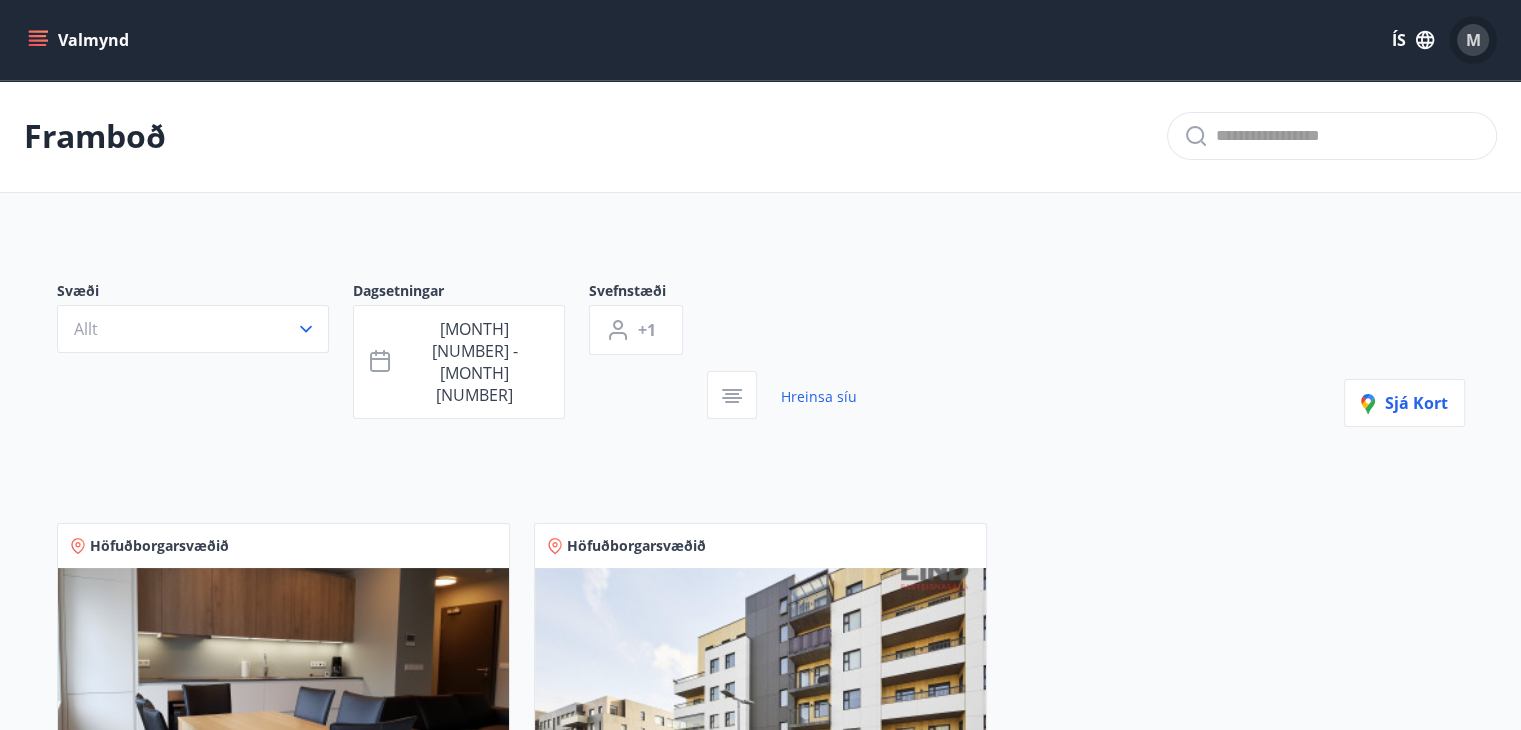 click on "M" at bounding box center [1473, 40] 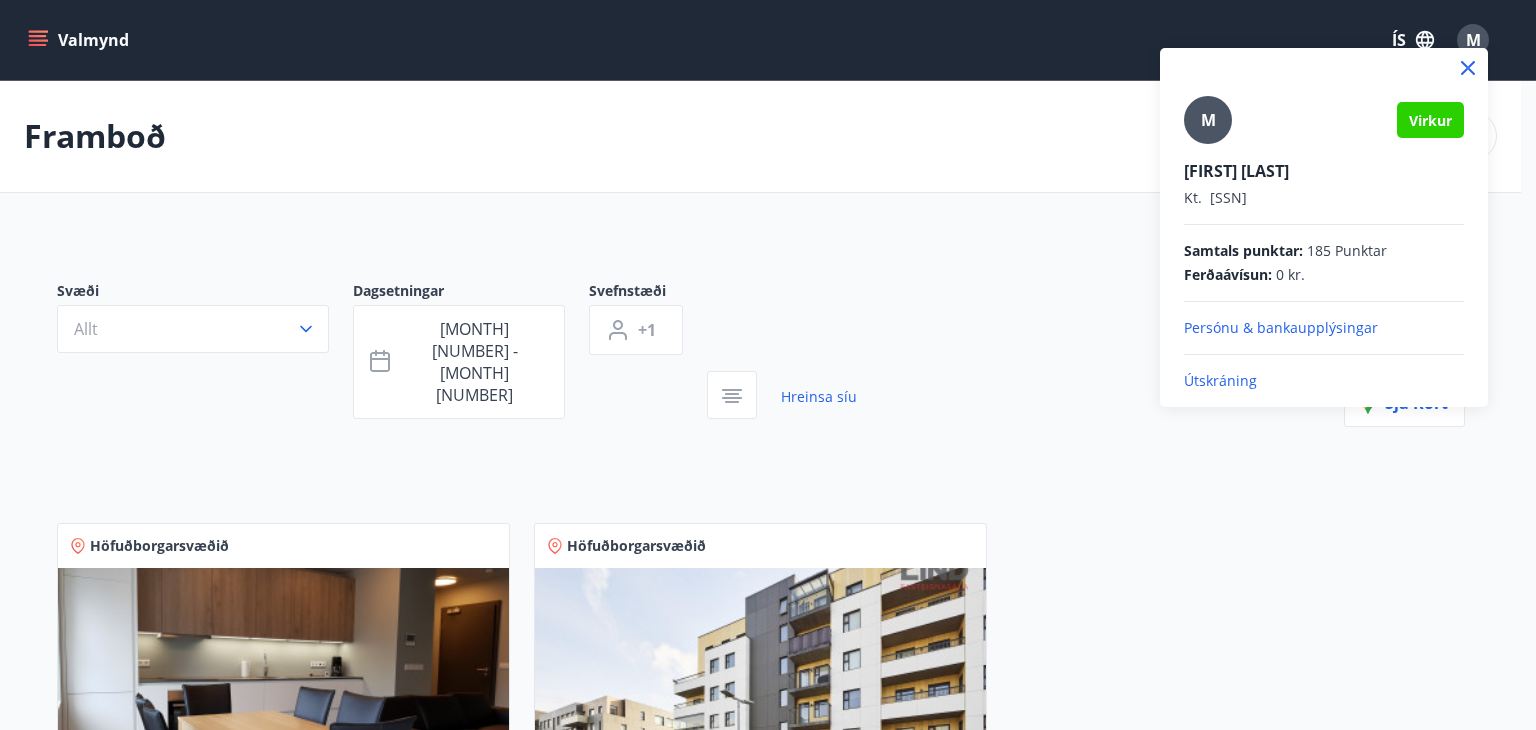 click on "Útskráning" at bounding box center [1324, 328] 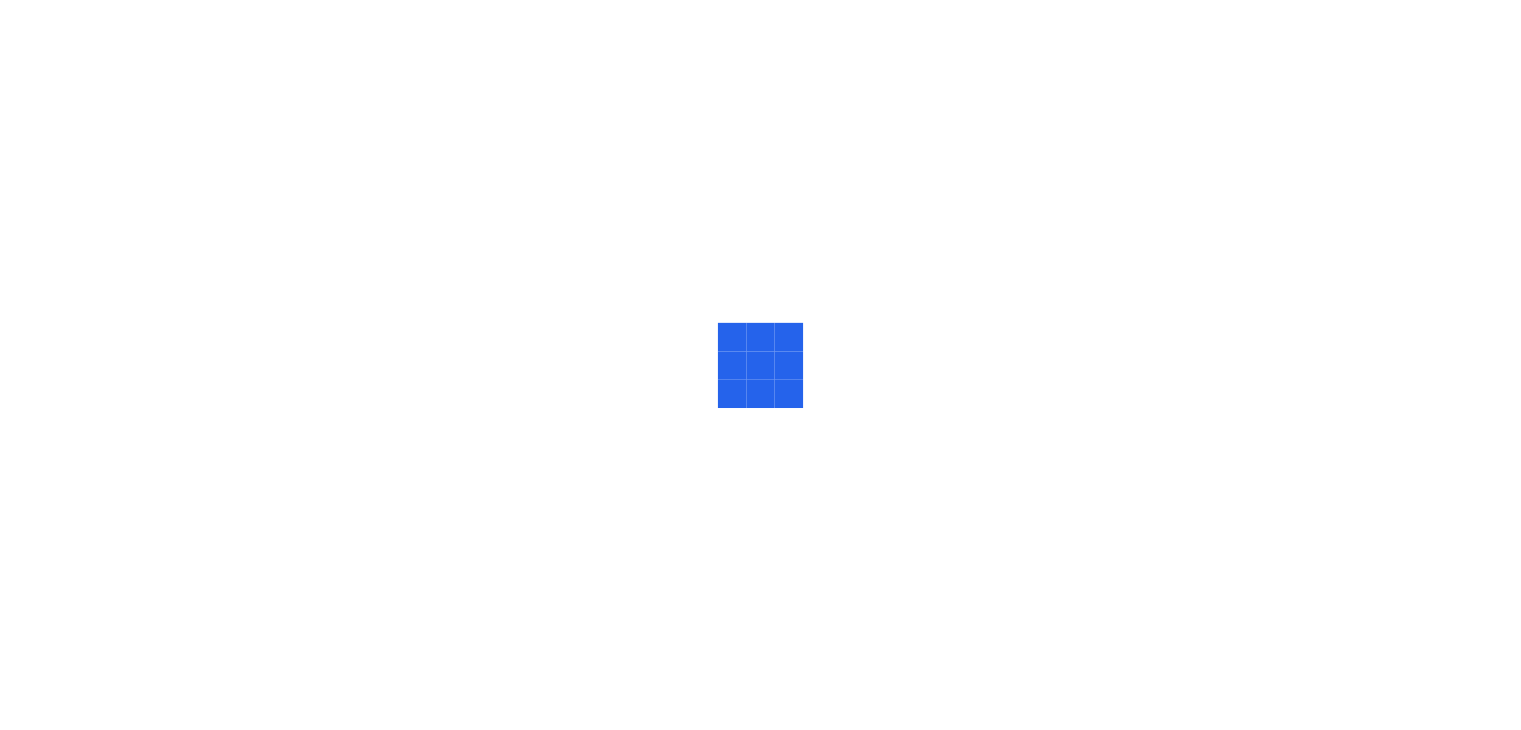 scroll, scrollTop: 0, scrollLeft: 0, axis: both 